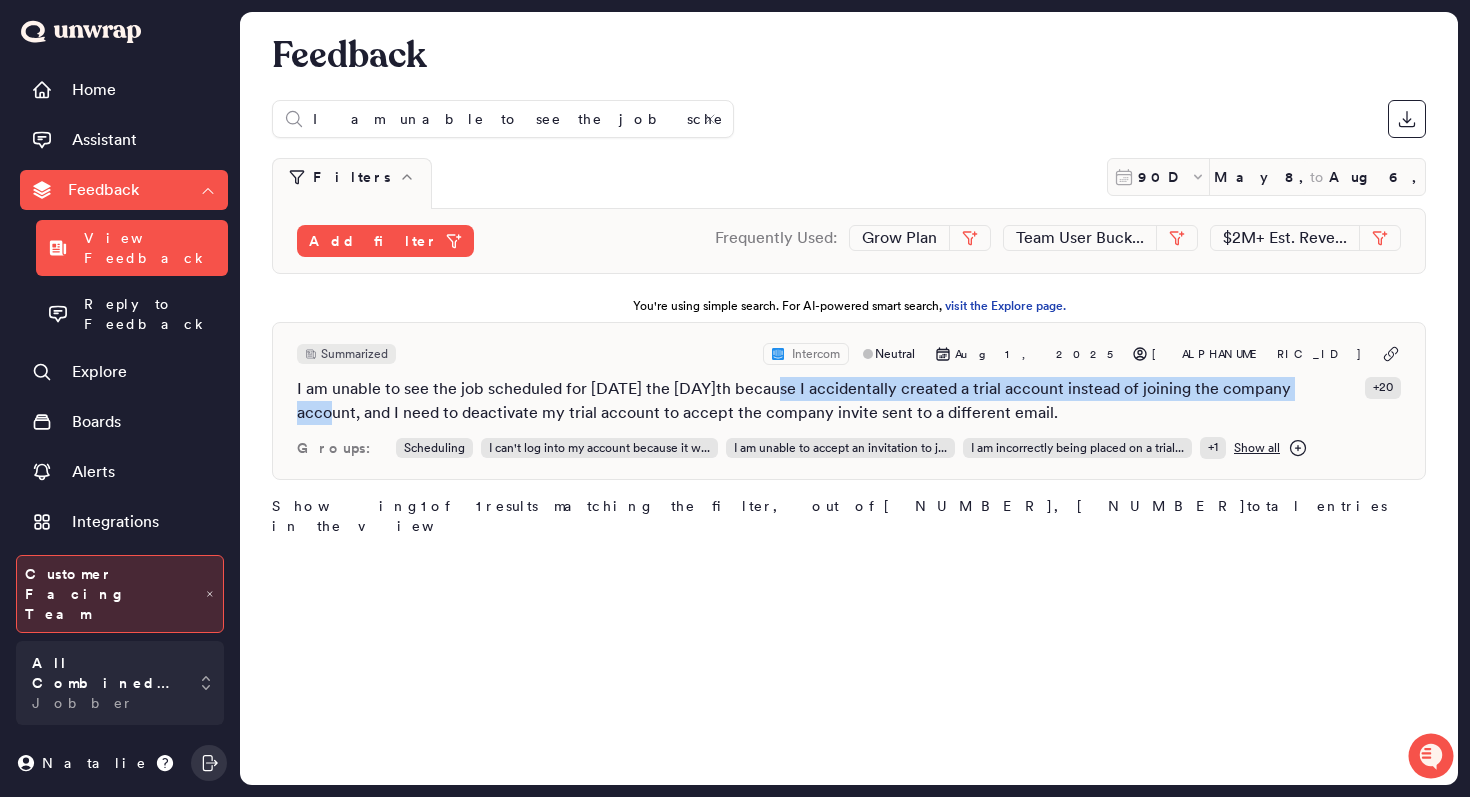 scroll, scrollTop: 0, scrollLeft: 0, axis: both 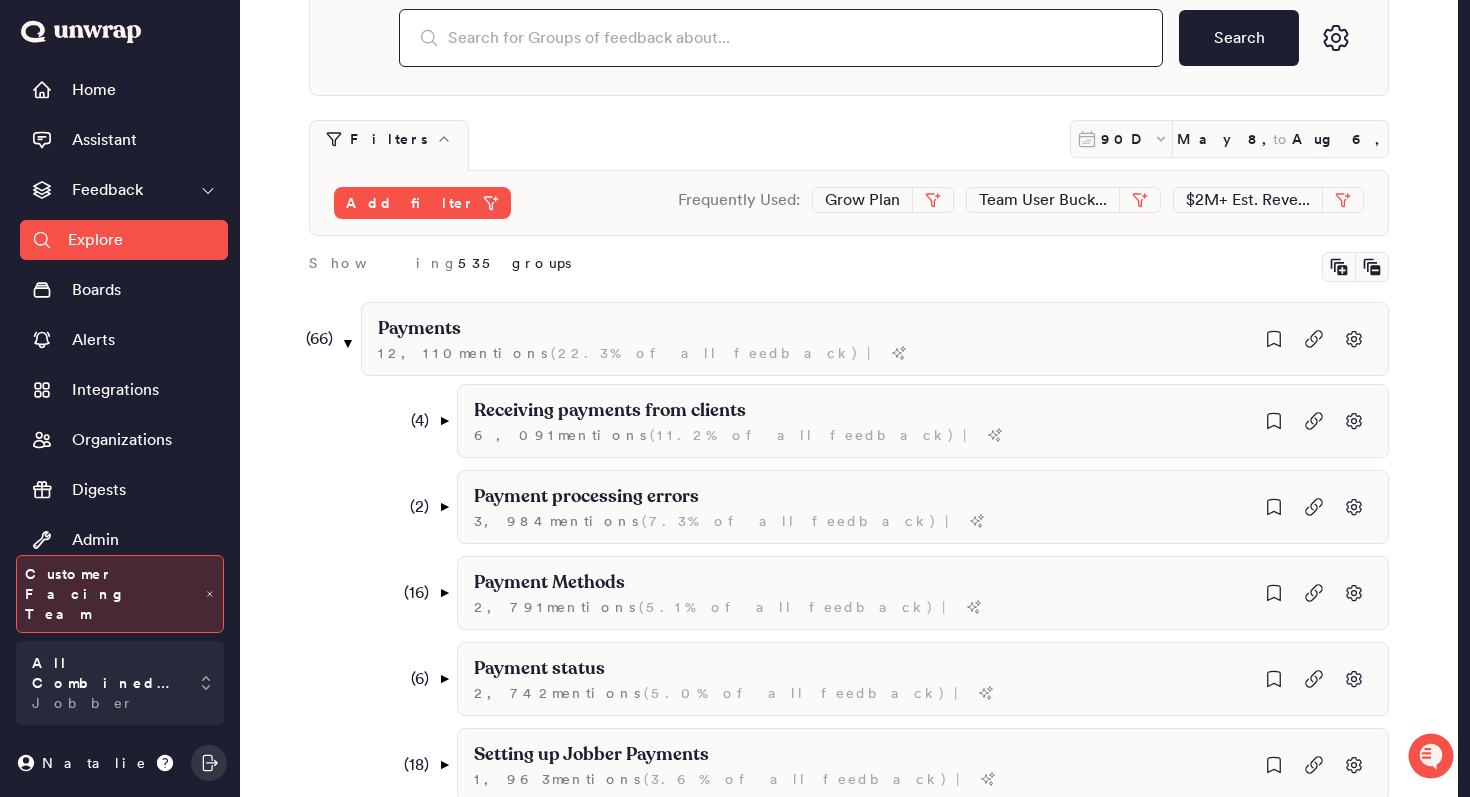 click at bounding box center [781, 38] 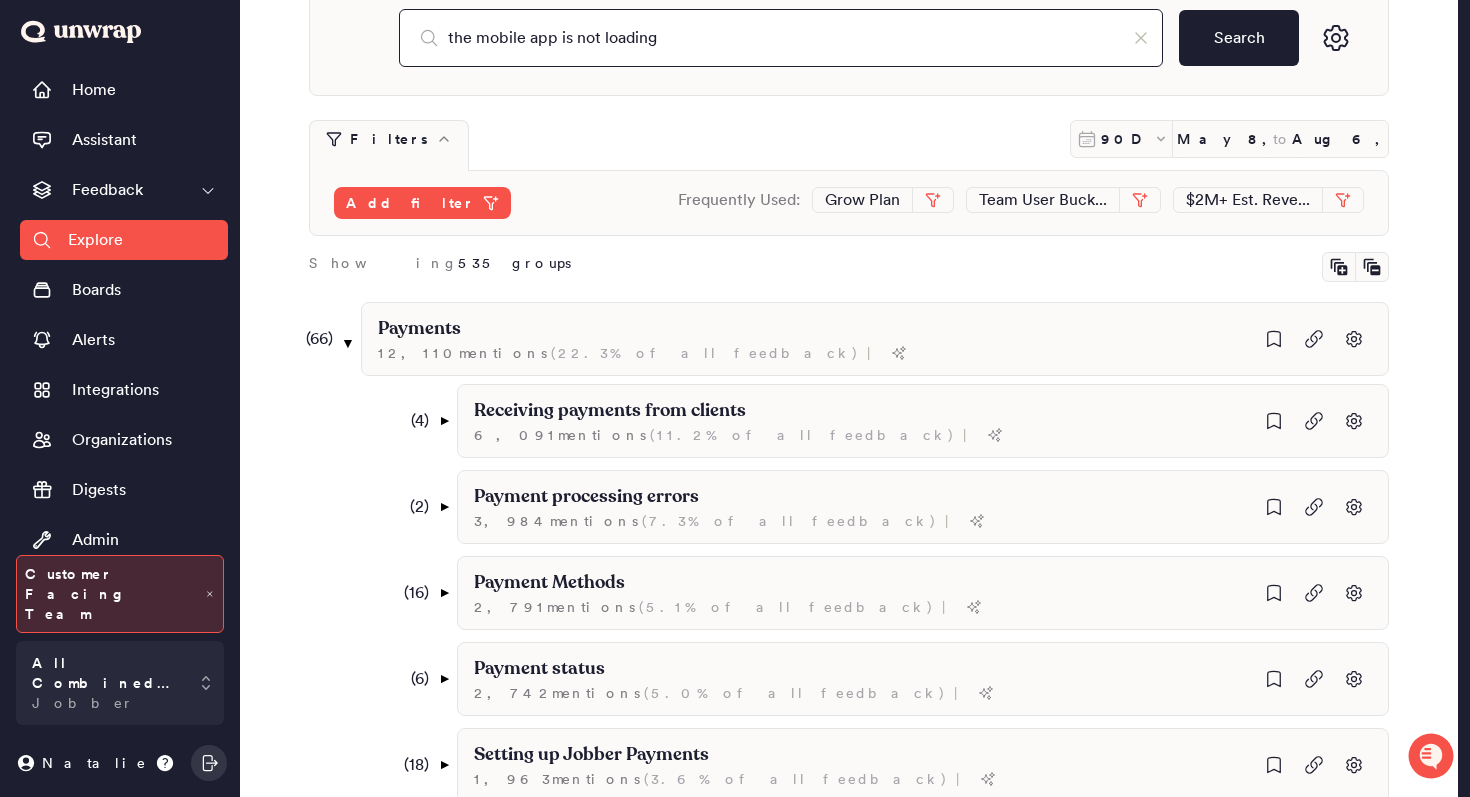 type on "the mobile app is not loading" 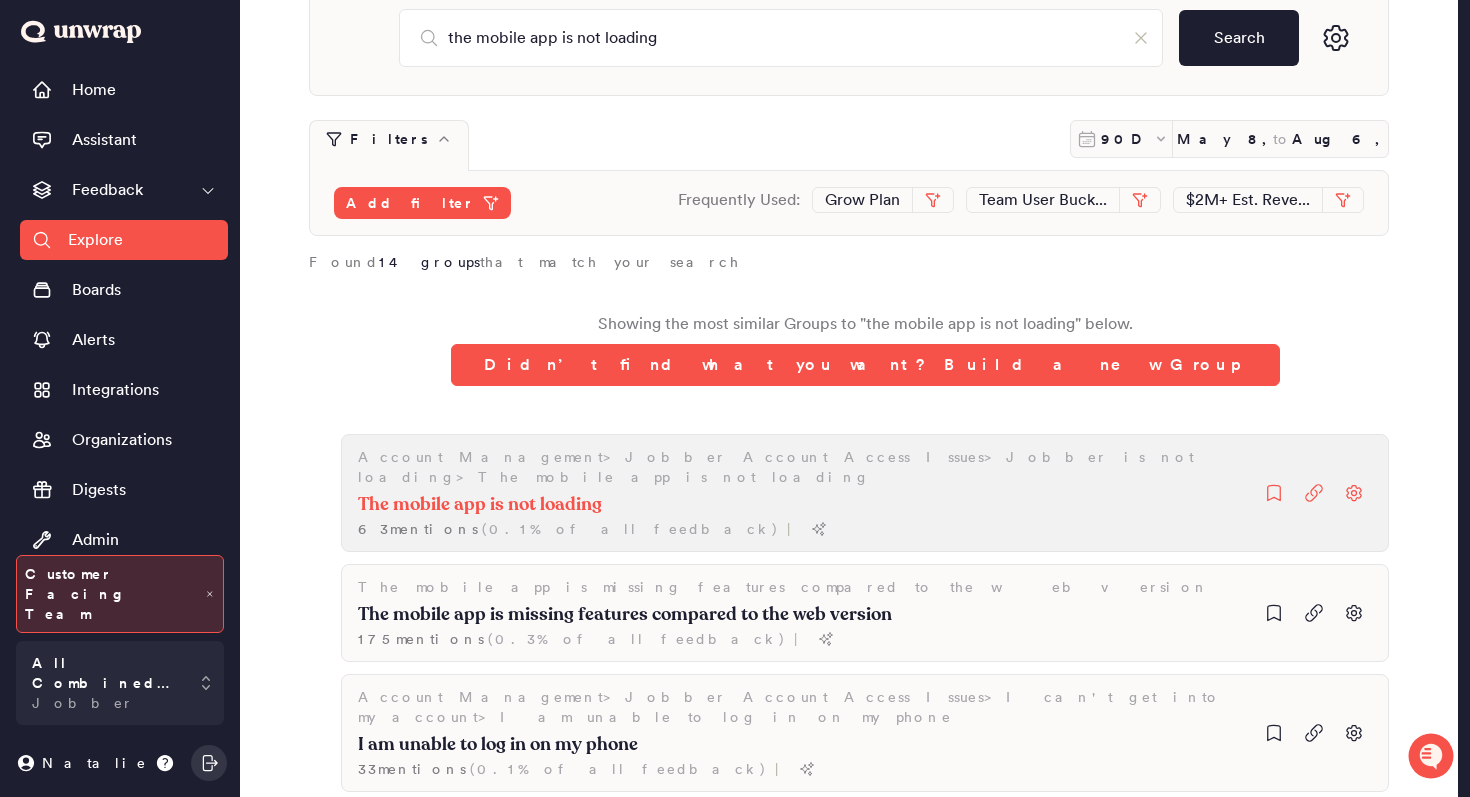 click on "The mobile app is not loading 63  mention s   ( 0.1% of all feedback ) |" at bounding box center [805, 515] 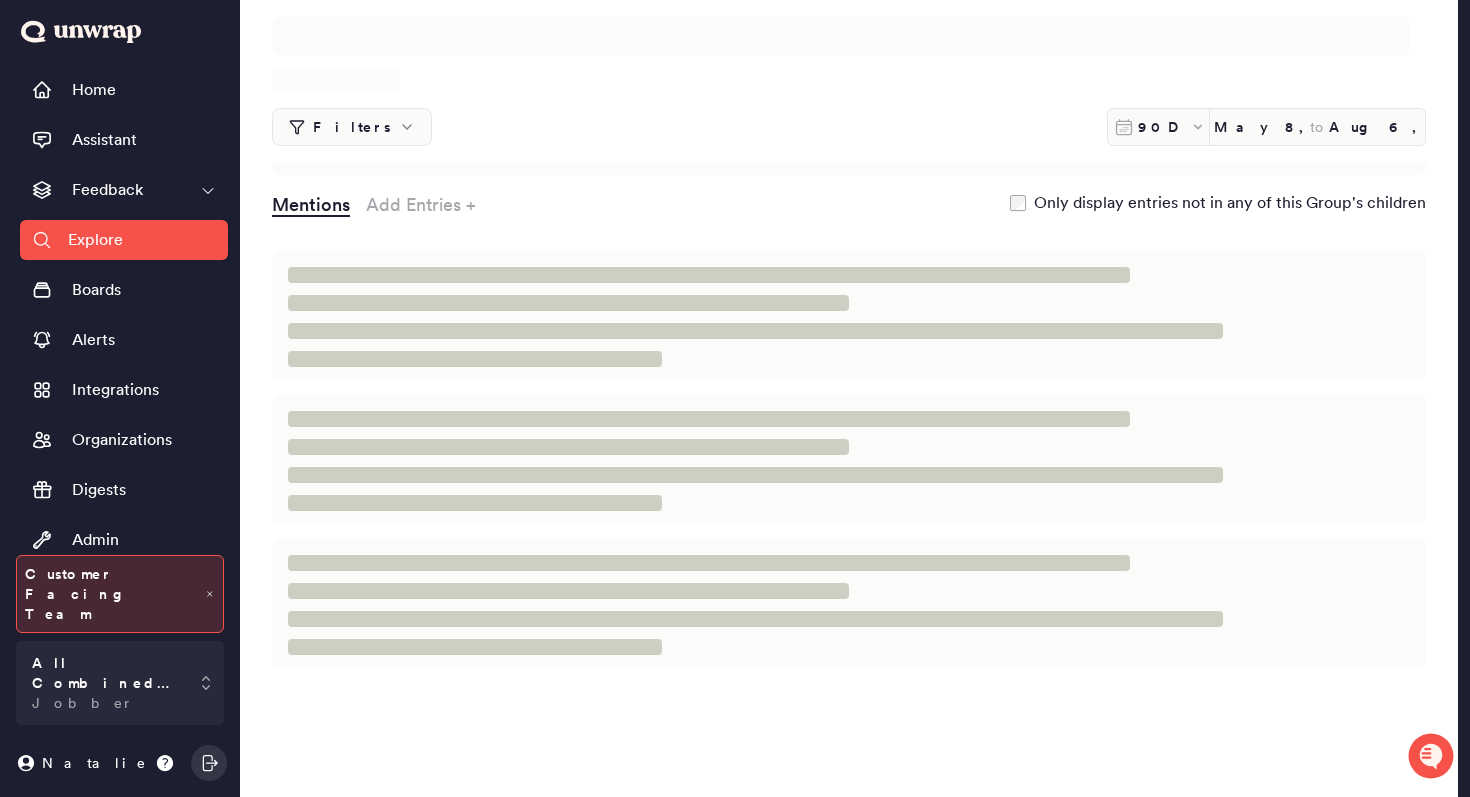 scroll, scrollTop: 0, scrollLeft: 0, axis: both 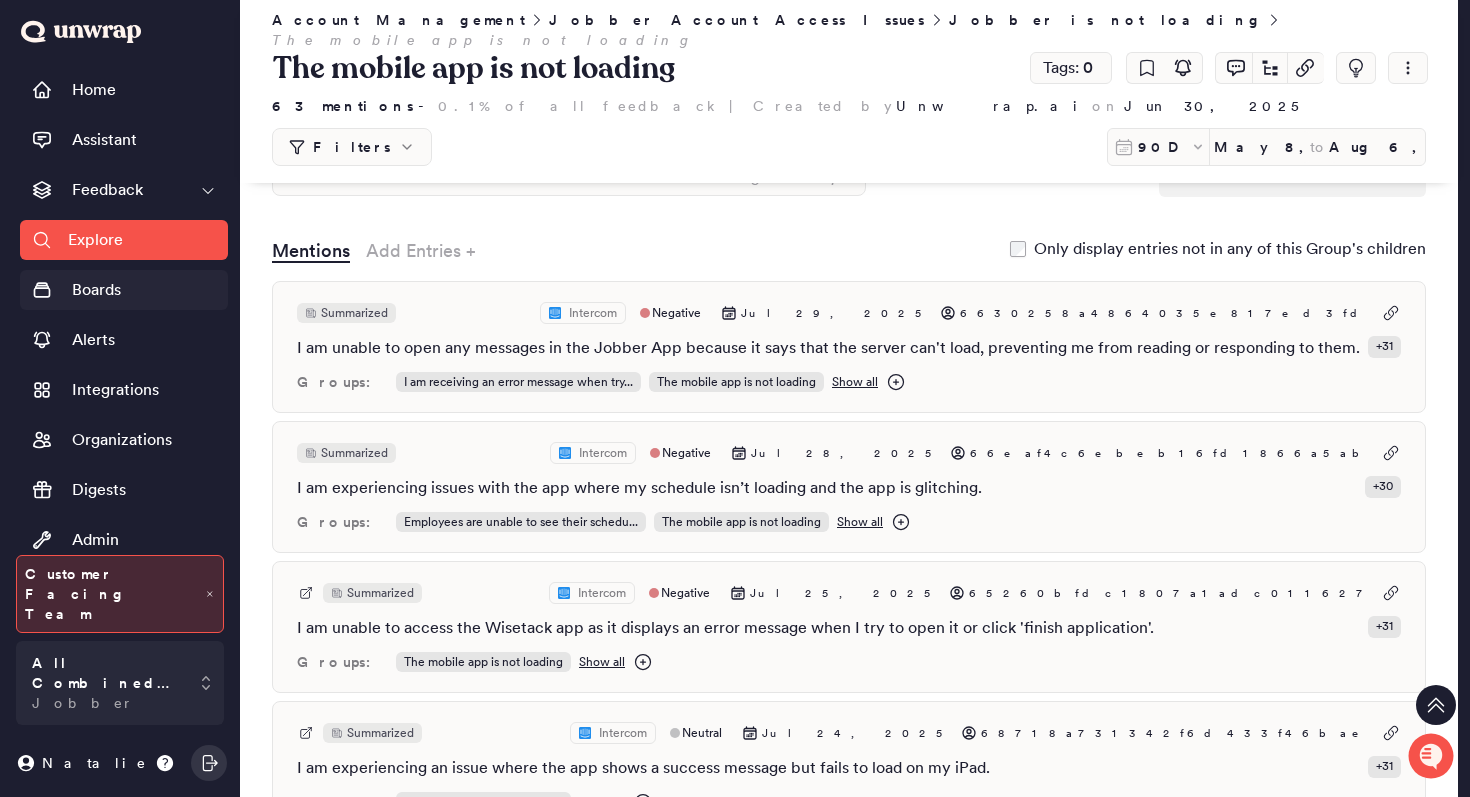 click on "Boards" at bounding box center [124, 290] 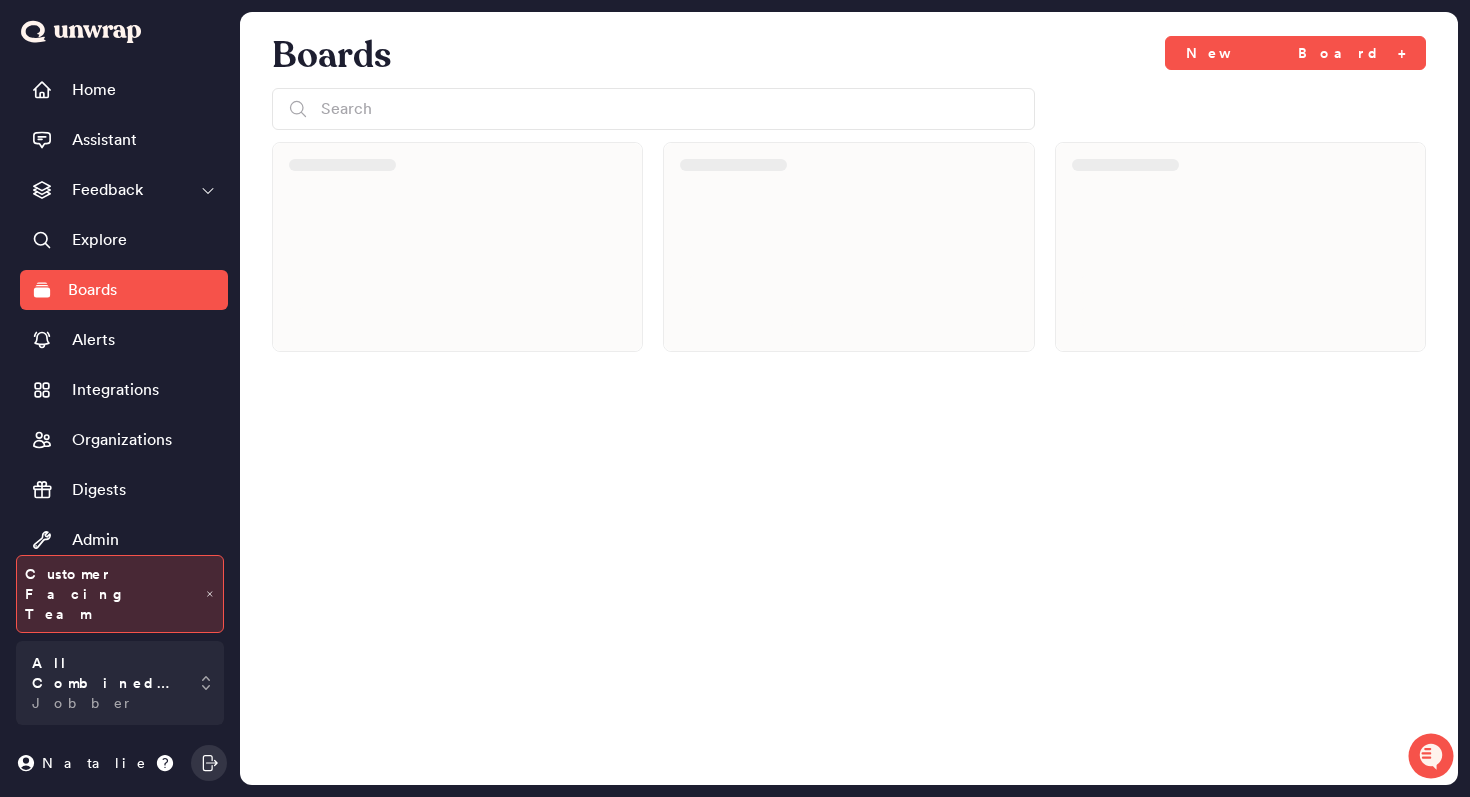 scroll, scrollTop: 0, scrollLeft: 0, axis: both 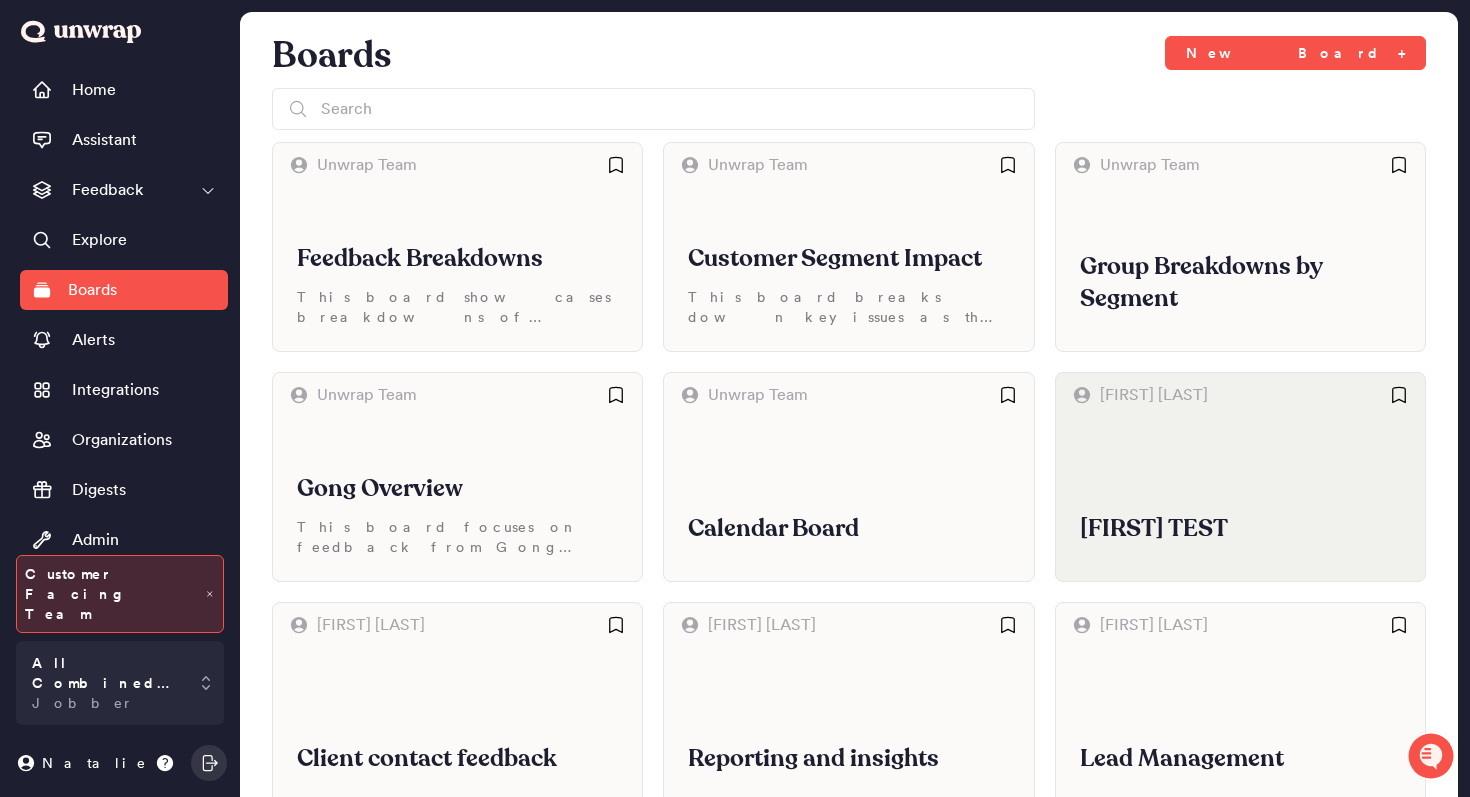 click on "Morgan Wilson" at bounding box center (1240, 395) 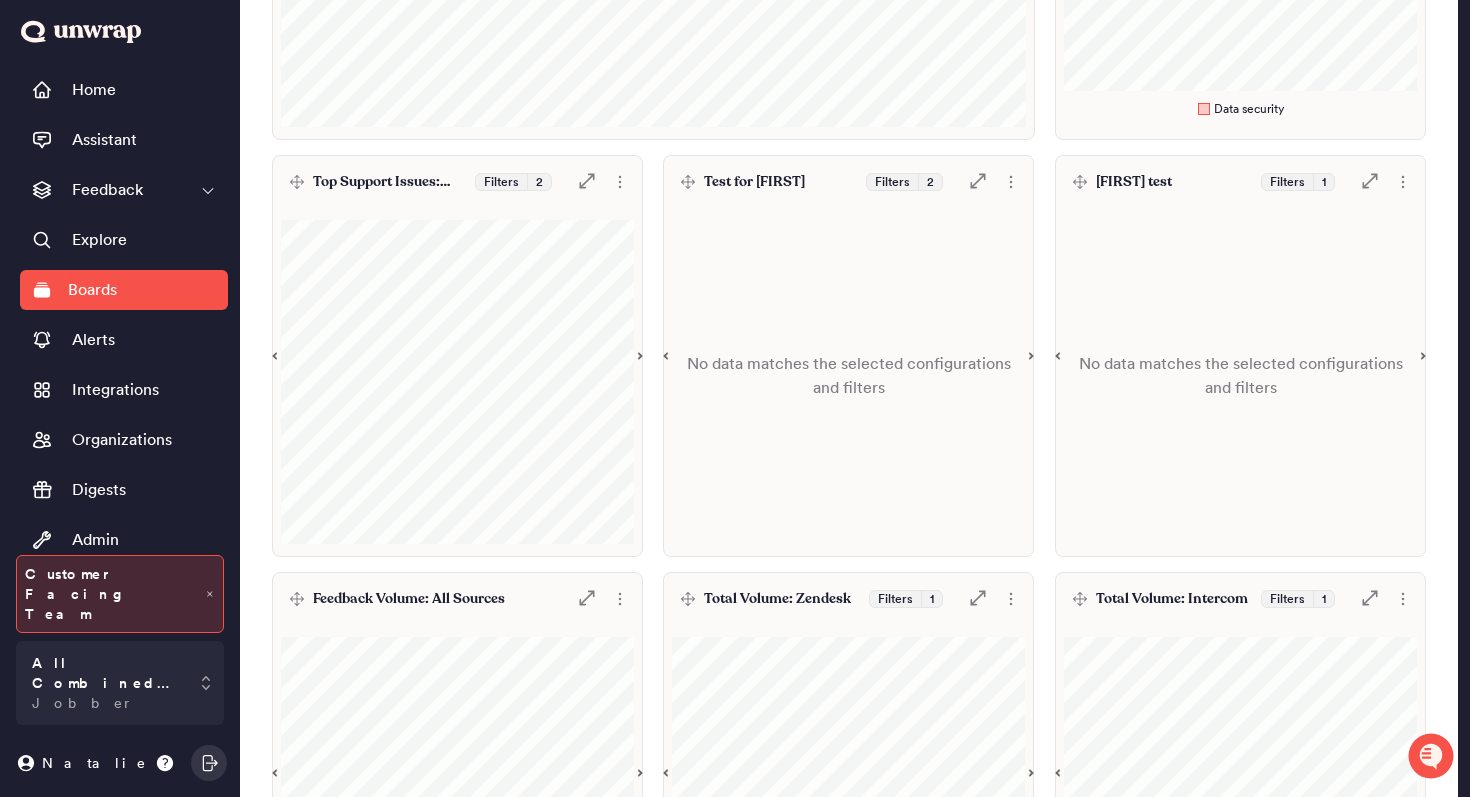 scroll, scrollTop: 545, scrollLeft: 0, axis: vertical 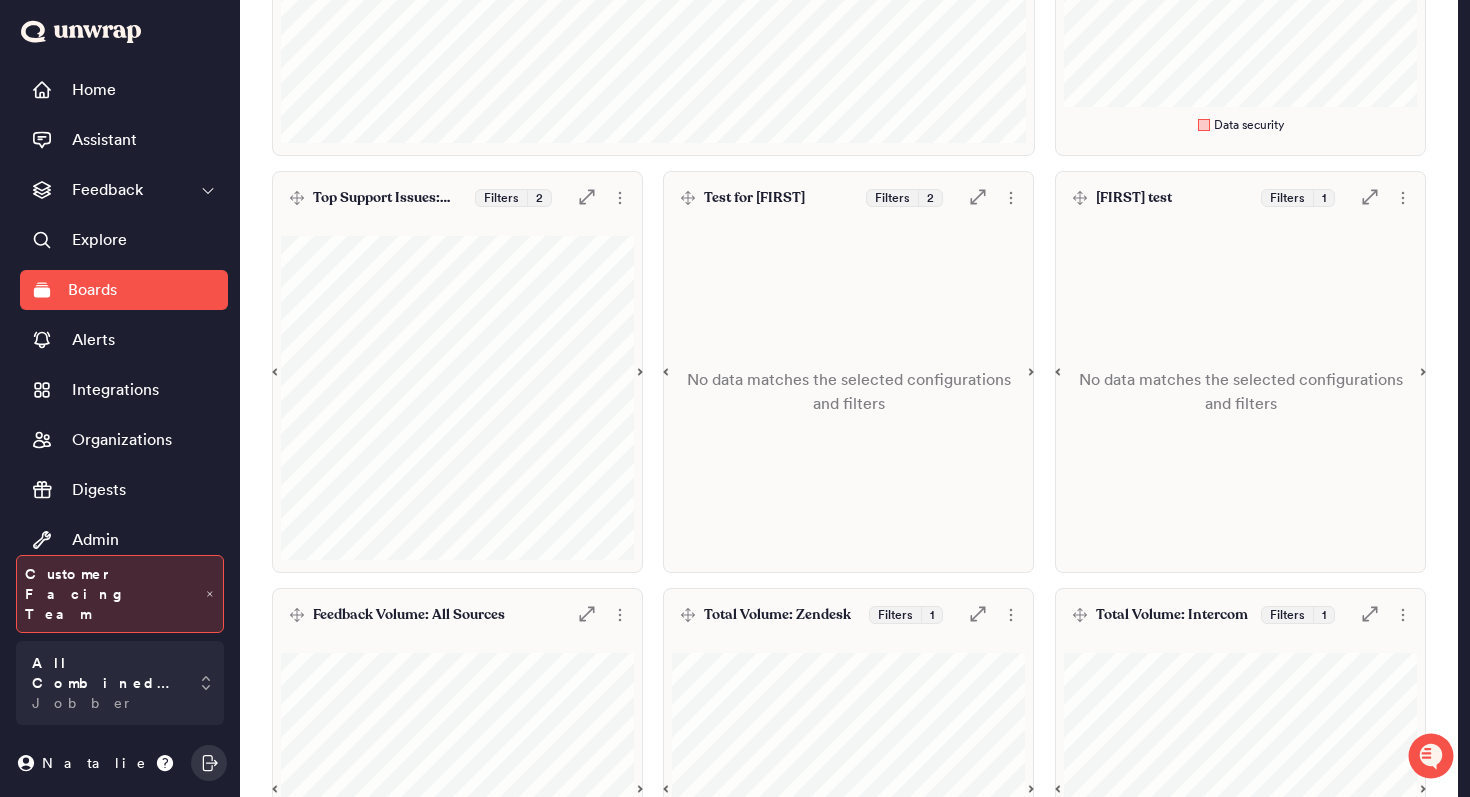 click on "Test for Jenna Filters 2
.st0 {
fill: #7e7d82;
}" at bounding box center (848, 198) 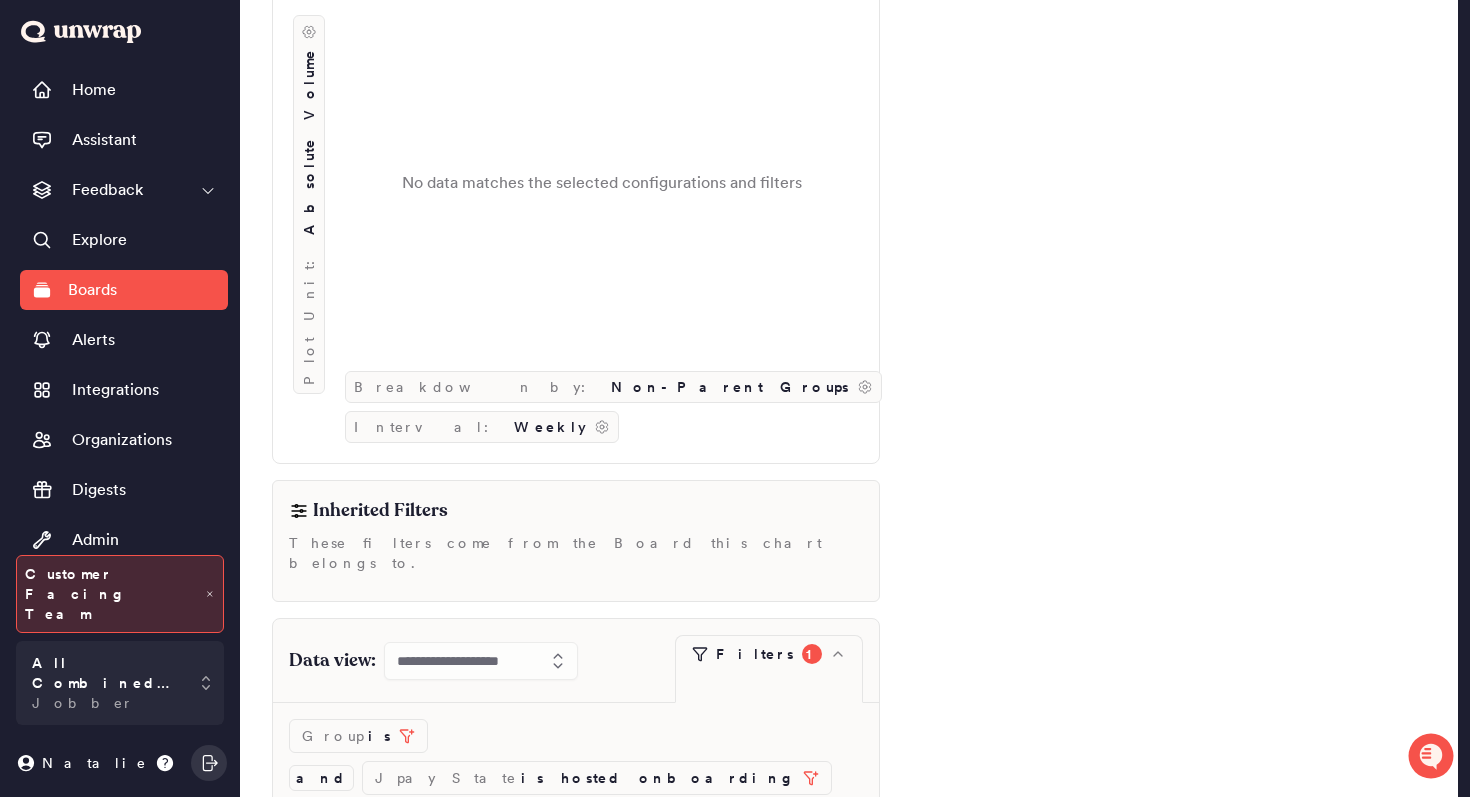 scroll, scrollTop: 188, scrollLeft: 0, axis: vertical 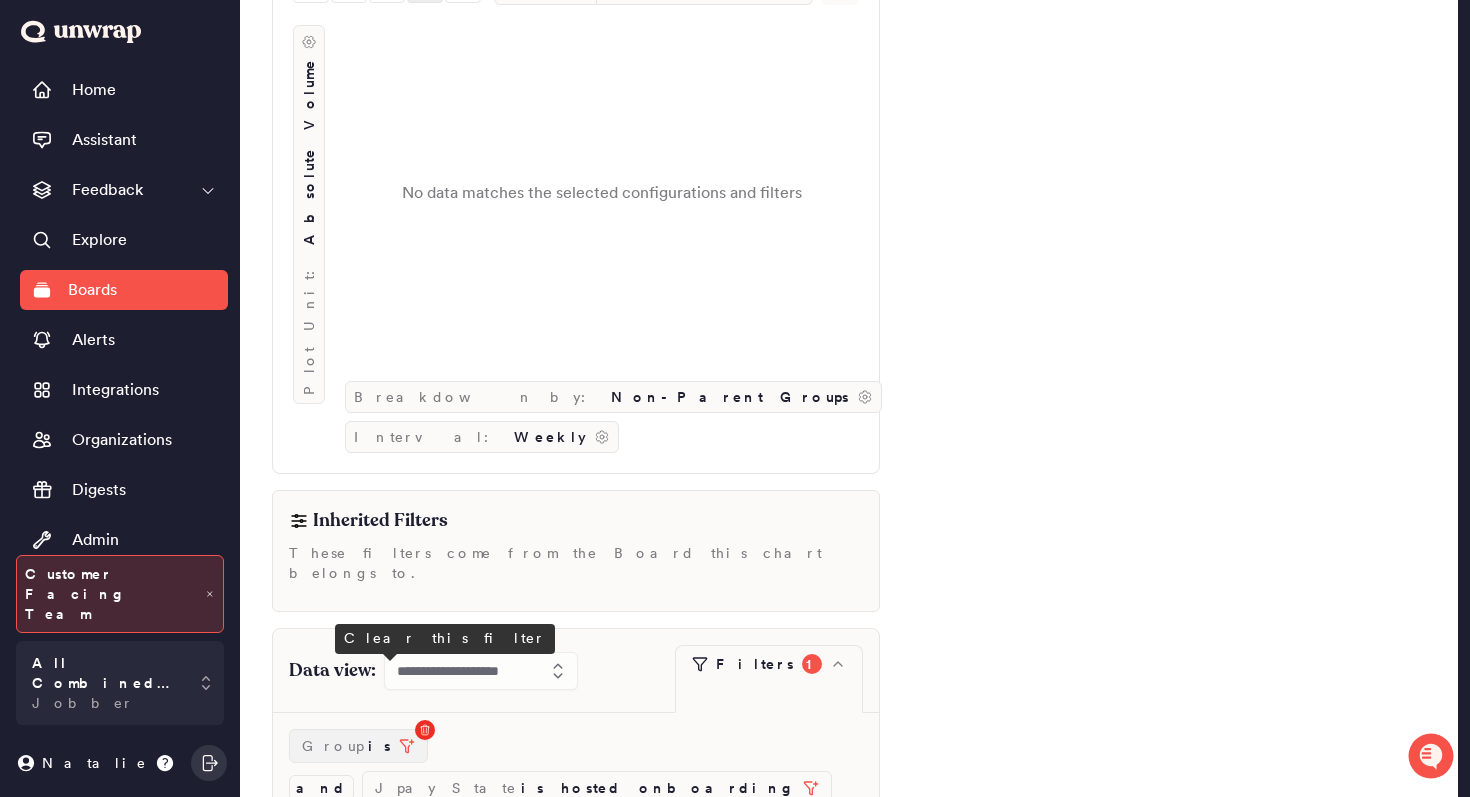 click 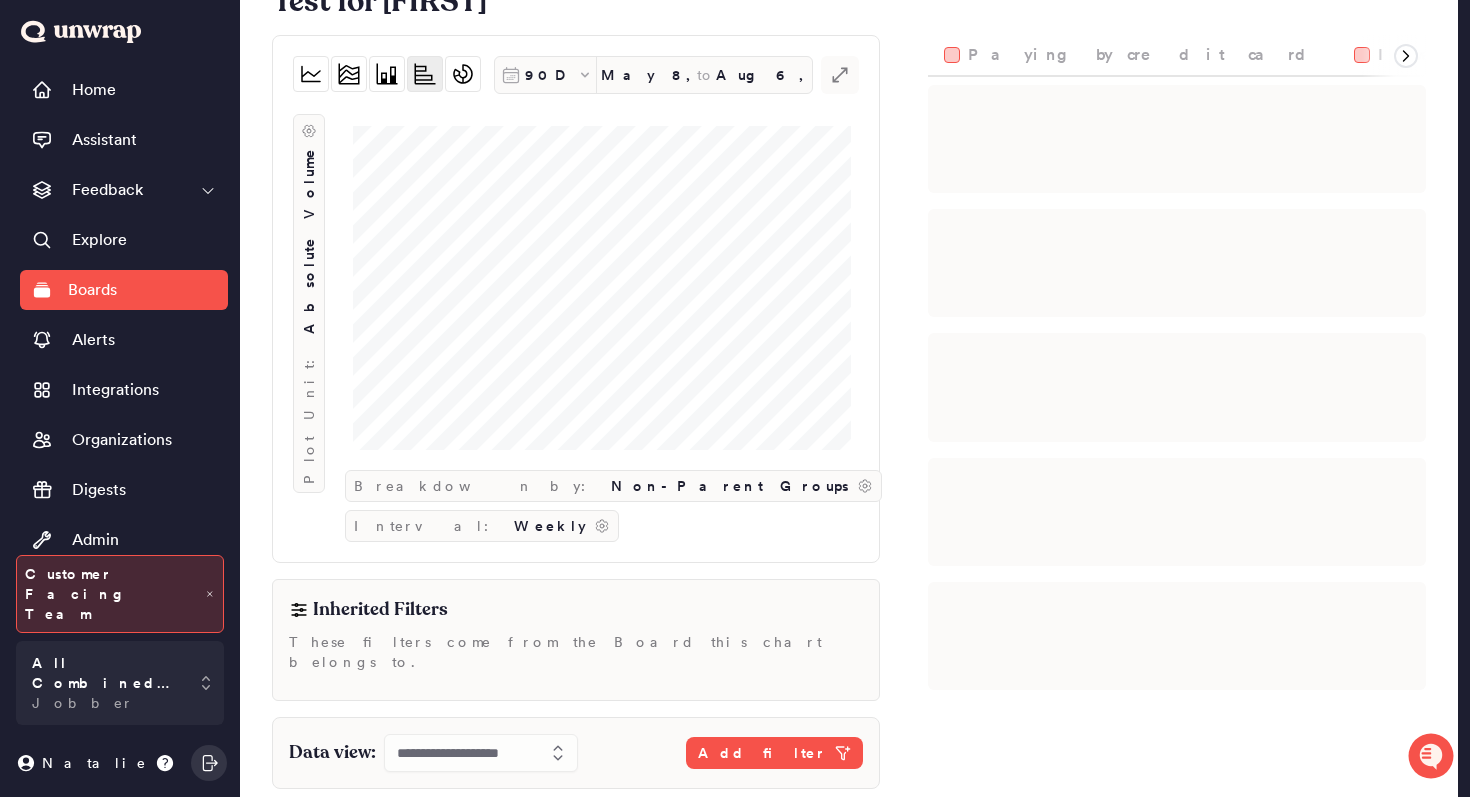 scroll, scrollTop: 0, scrollLeft: 0, axis: both 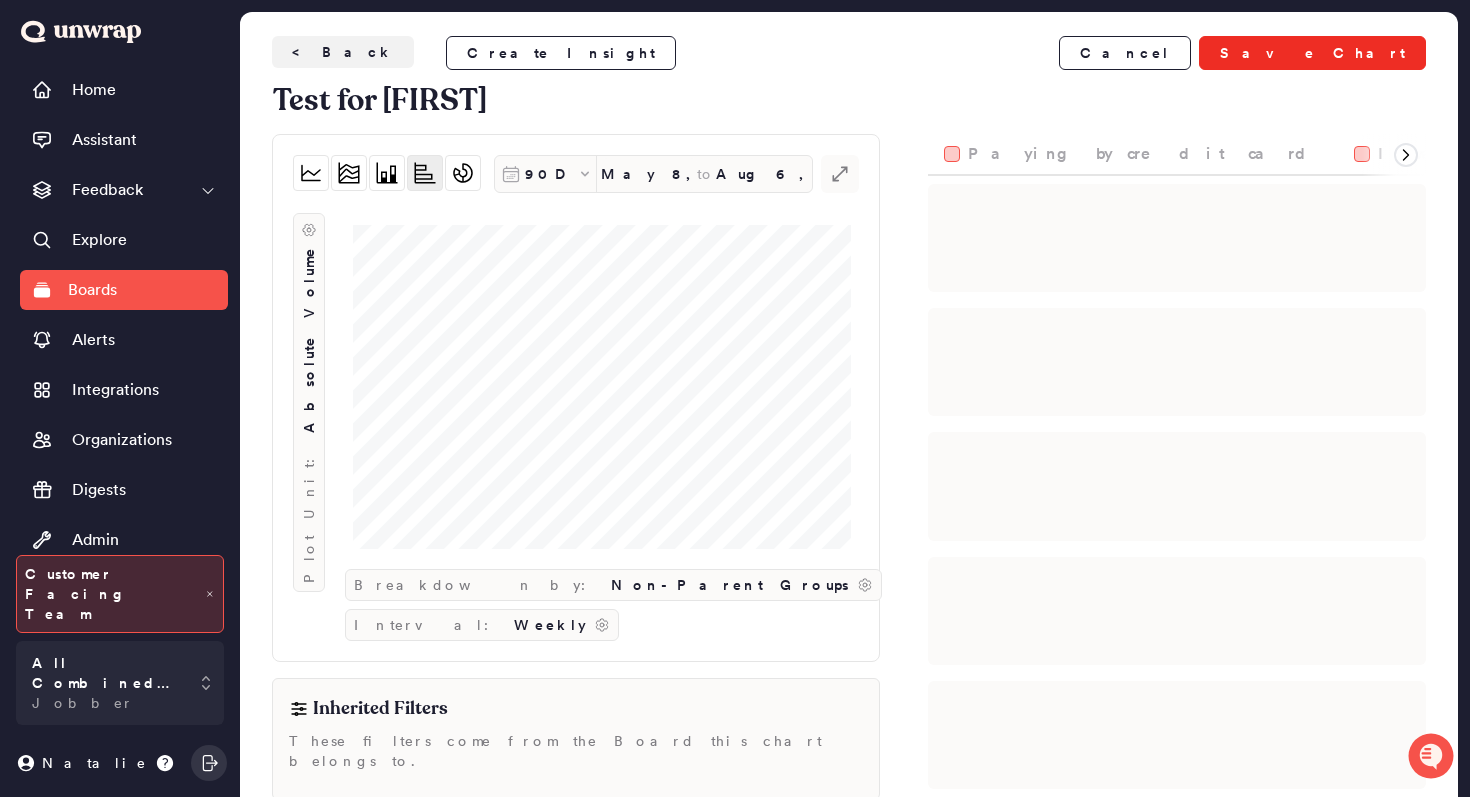 click on "Save Chart" at bounding box center [1312, 53] 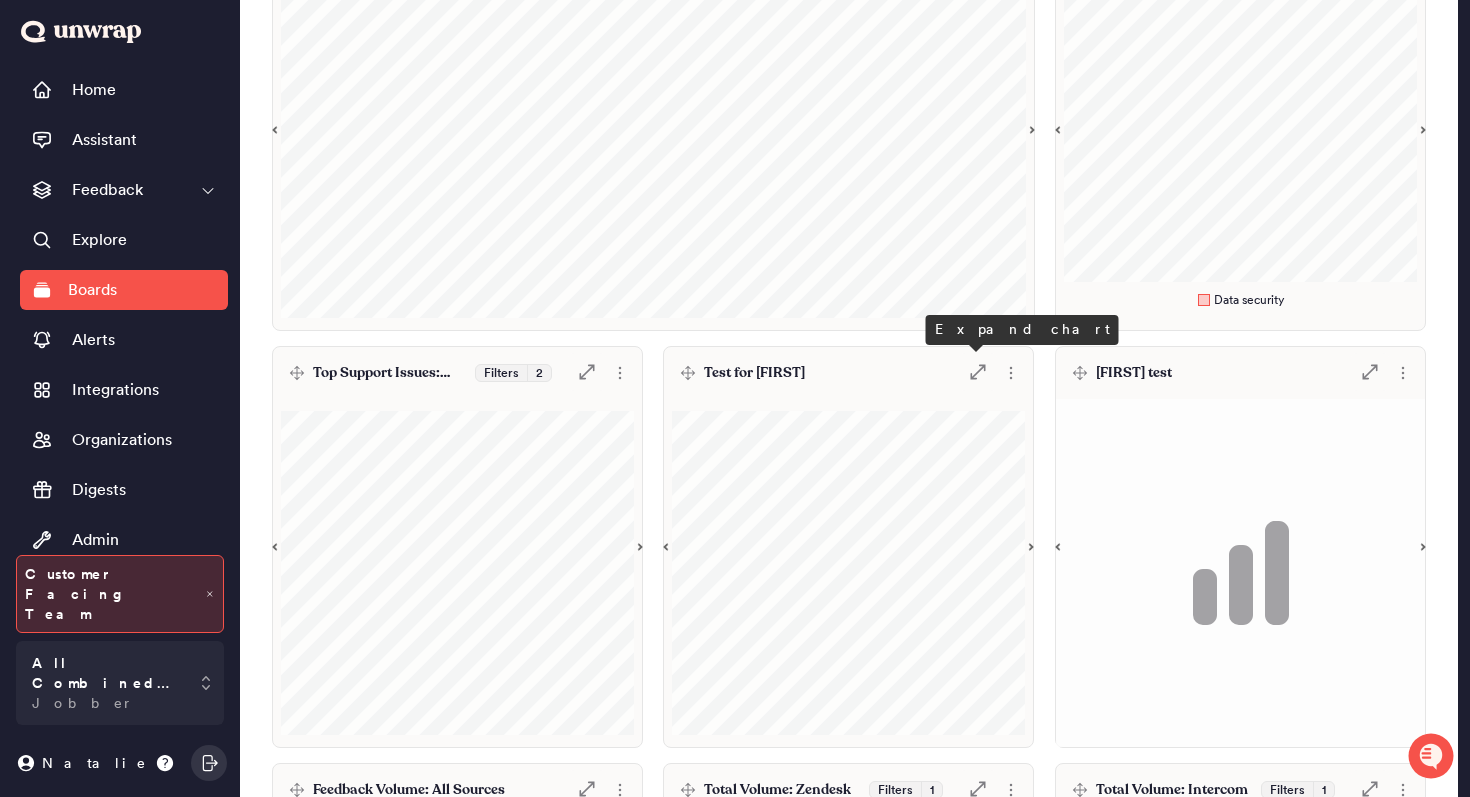 scroll, scrollTop: 404, scrollLeft: 0, axis: vertical 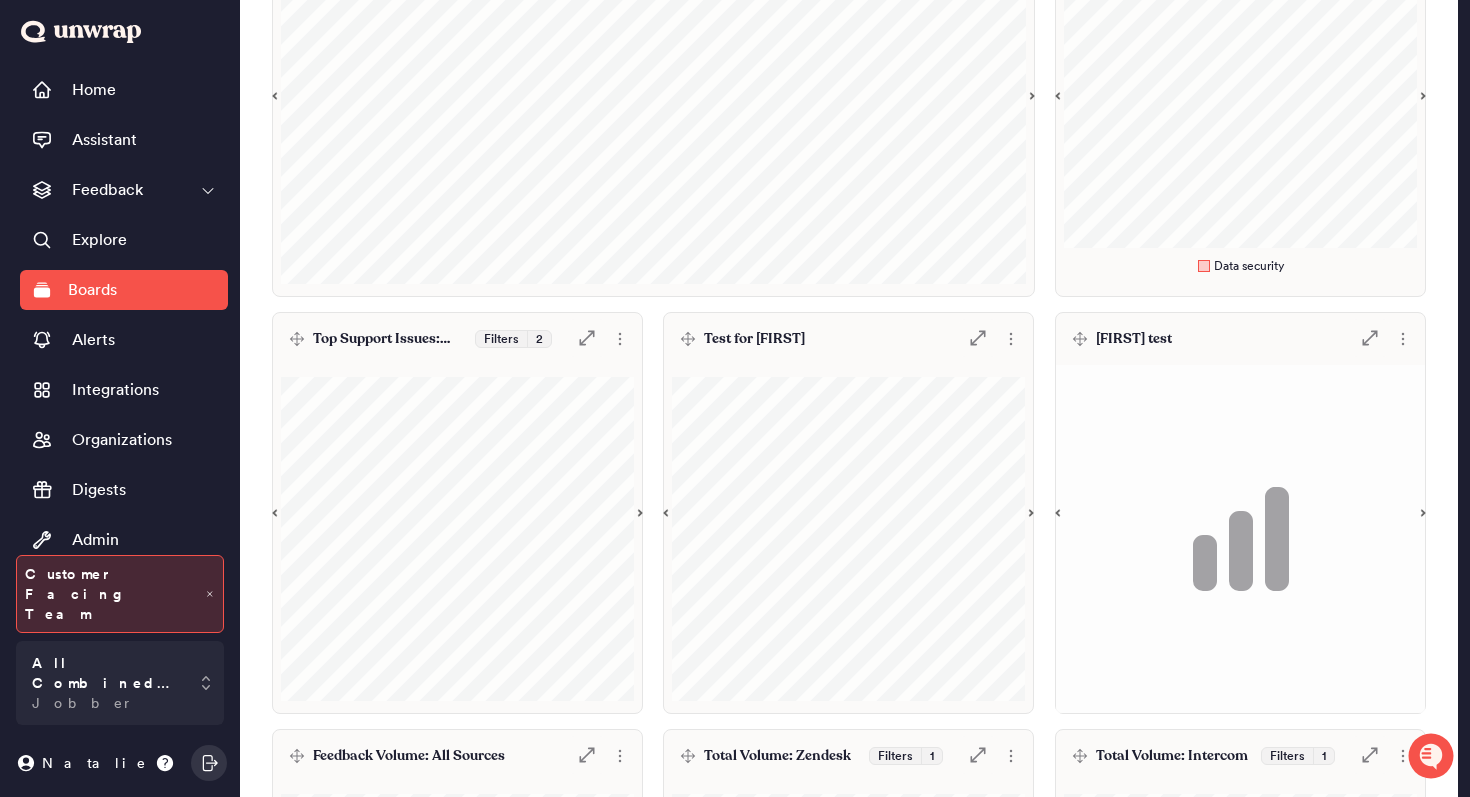 click on "Barnard test
.st0 {
fill: #7e7d82;
}" at bounding box center (1240, 339) 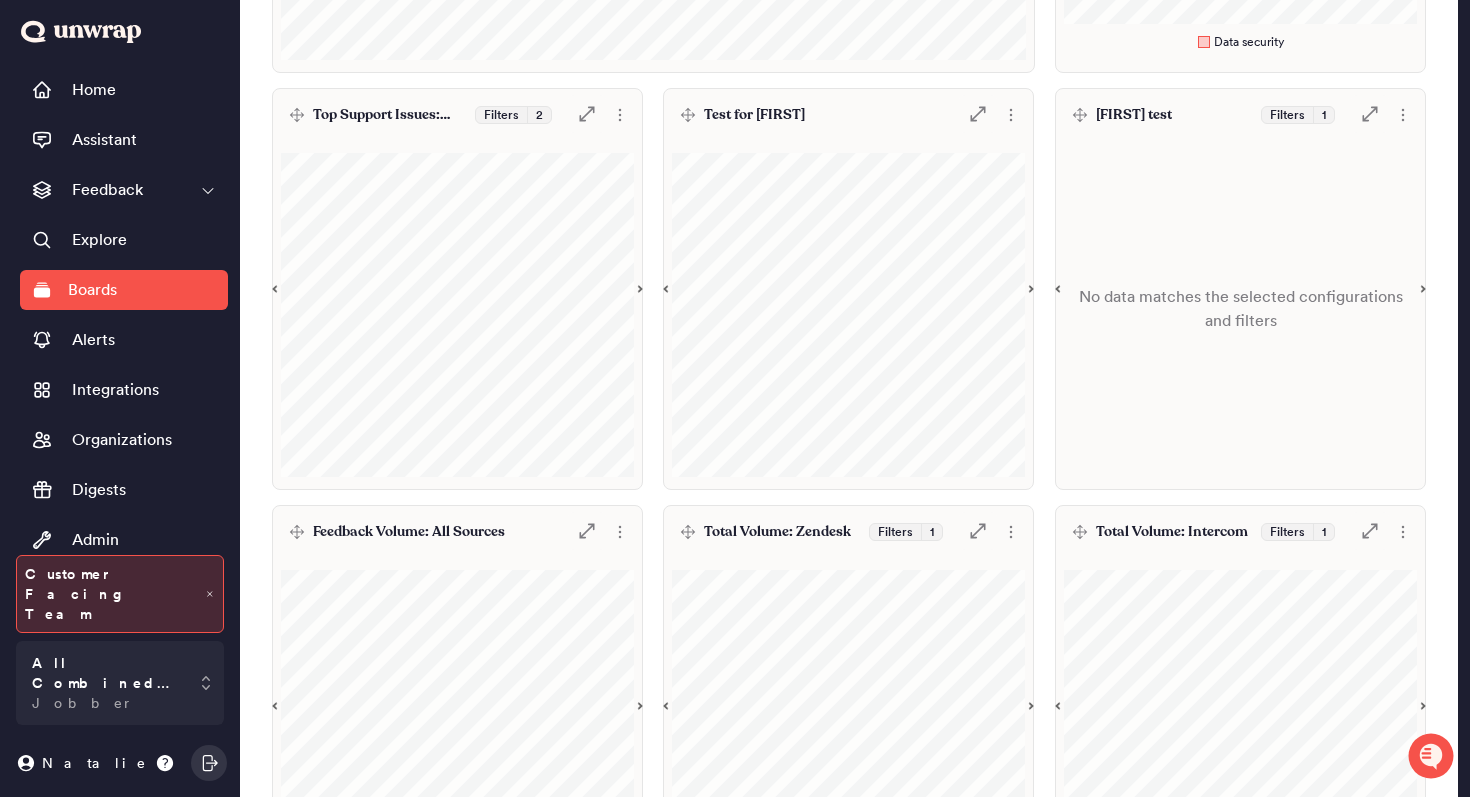 click on "Barnard test Filters 1
.st0 {
fill: #7e7d82;
}" at bounding box center (1240, 115) 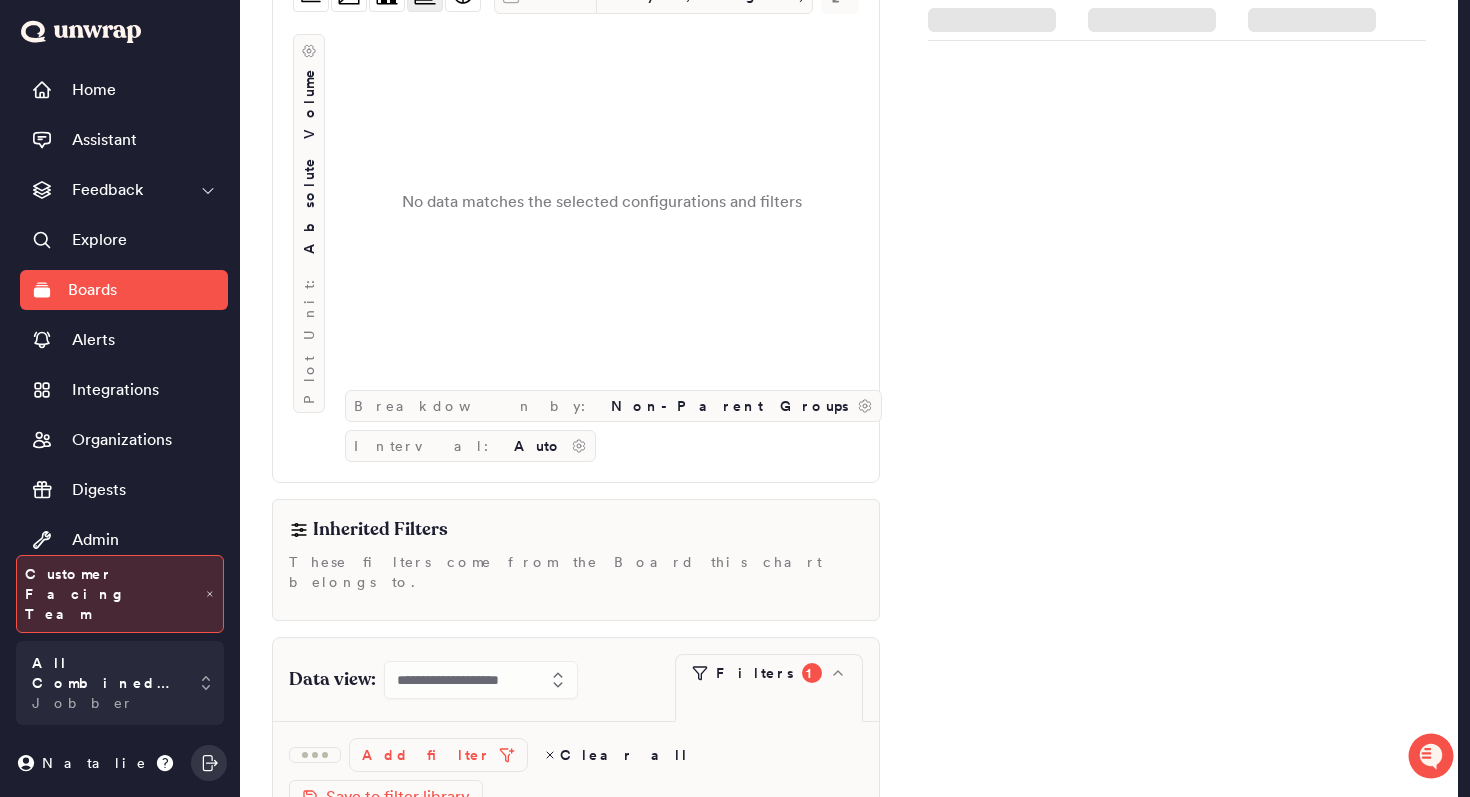 scroll, scrollTop: 221, scrollLeft: 0, axis: vertical 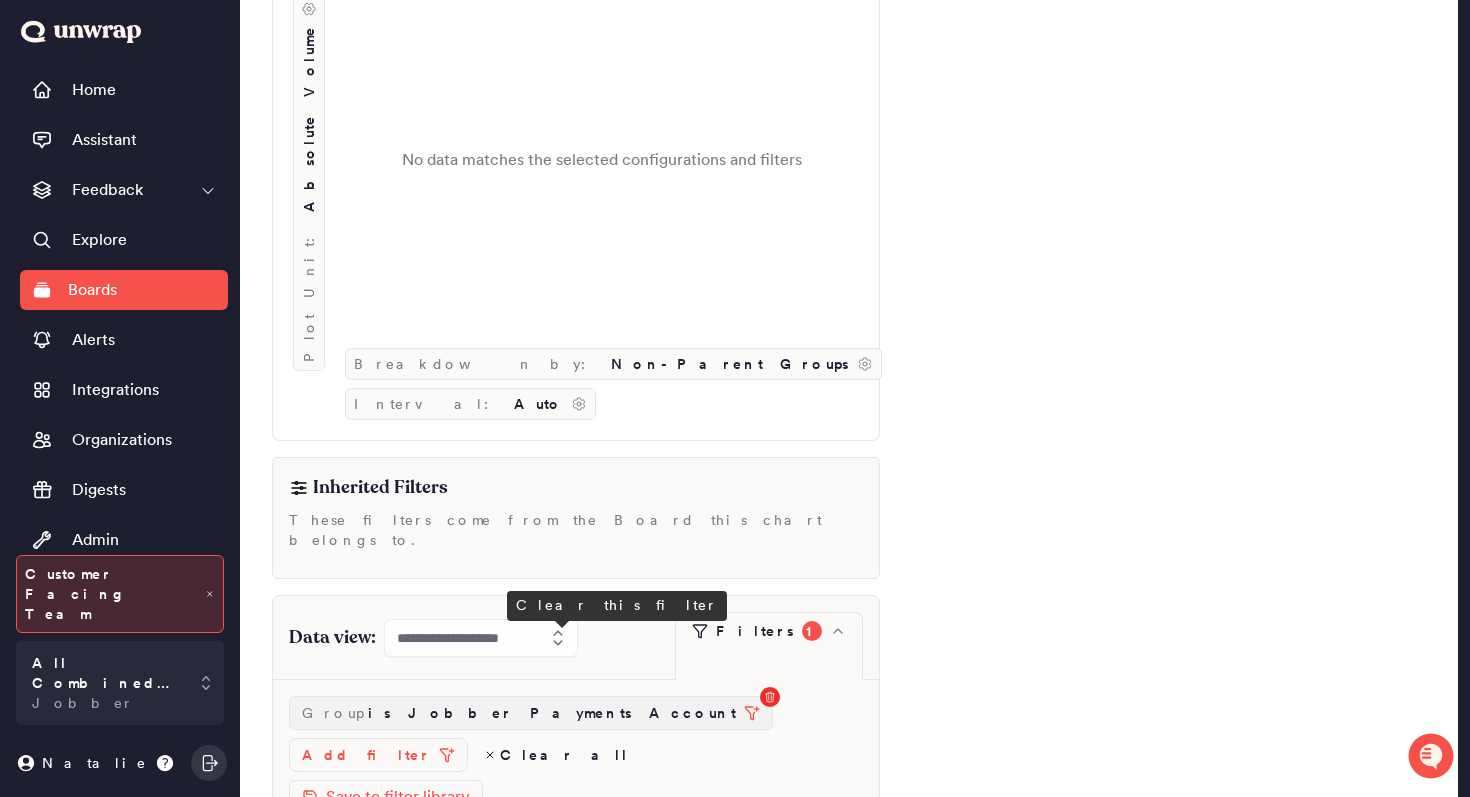 click 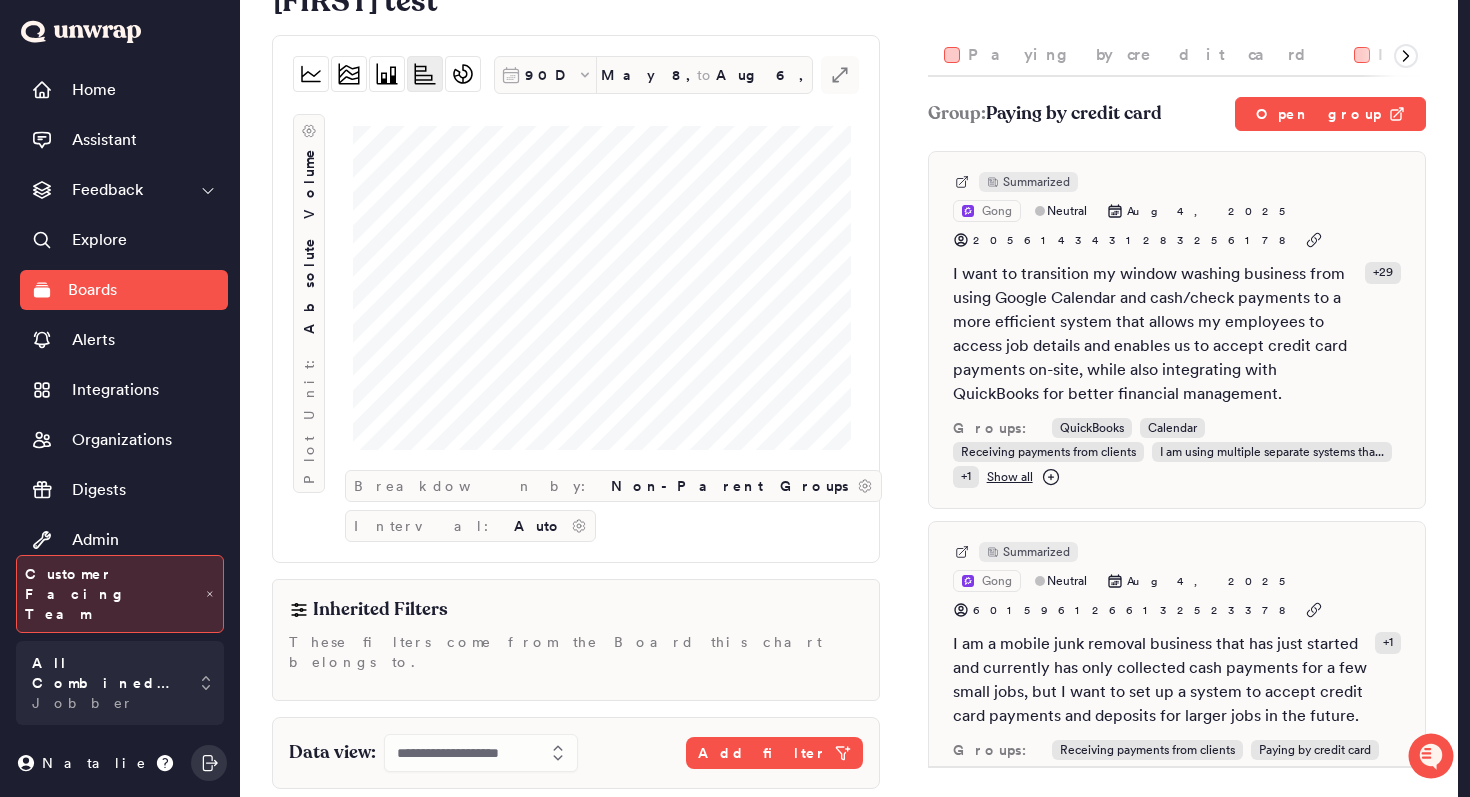 scroll, scrollTop: 0, scrollLeft: 0, axis: both 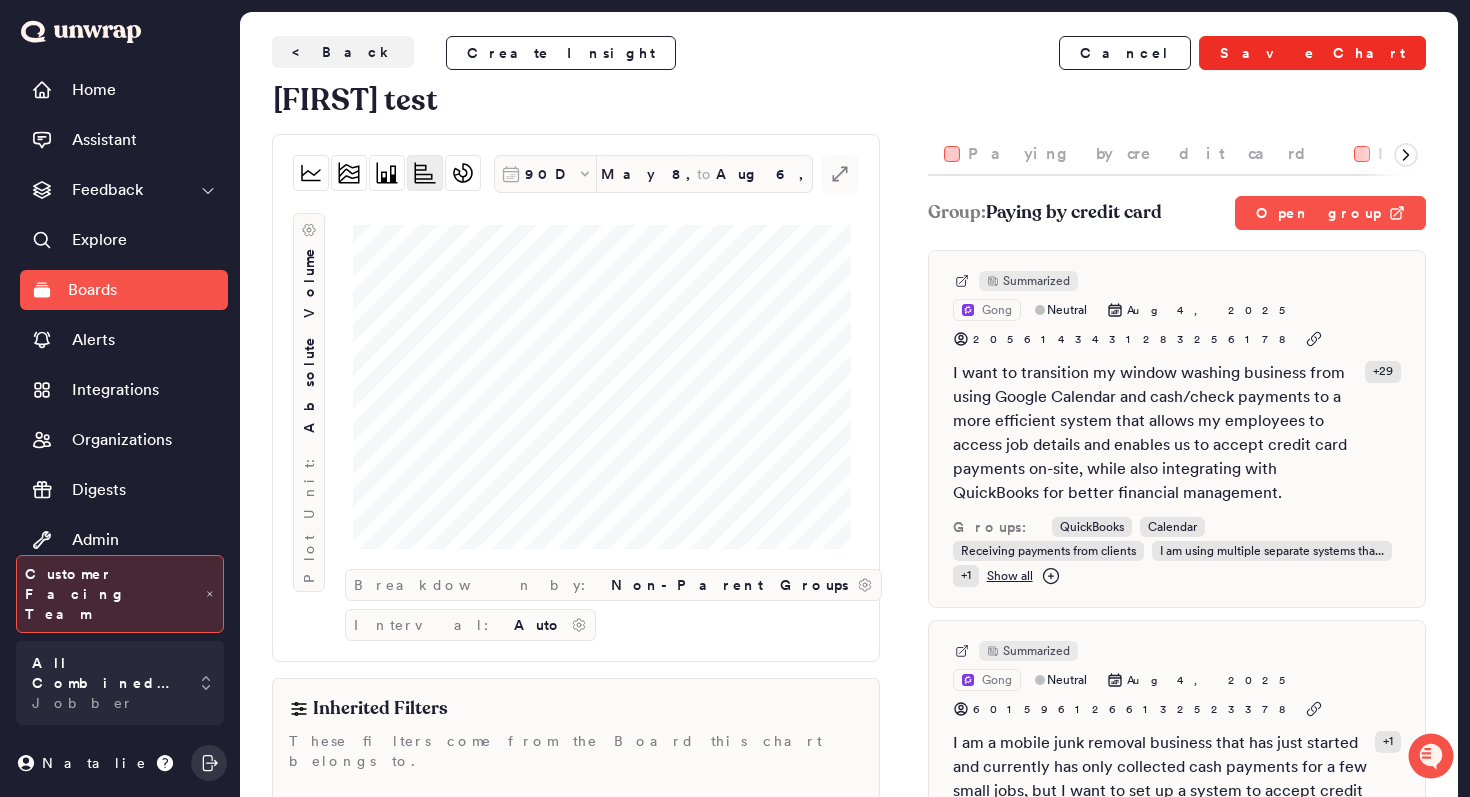 click on "Save Chart" at bounding box center [1312, 53] 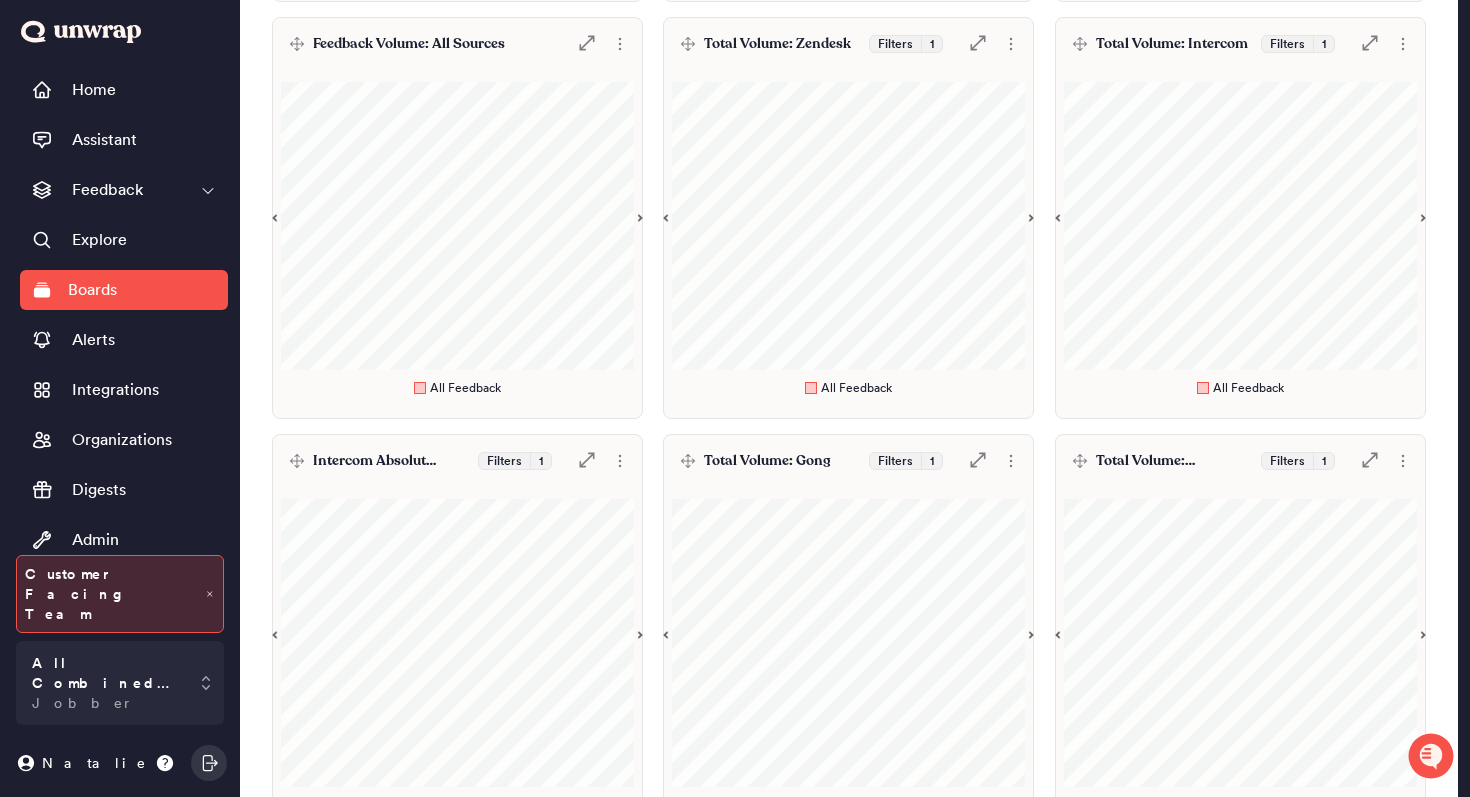 scroll, scrollTop: 1175, scrollLeft: 0, axis: vertical 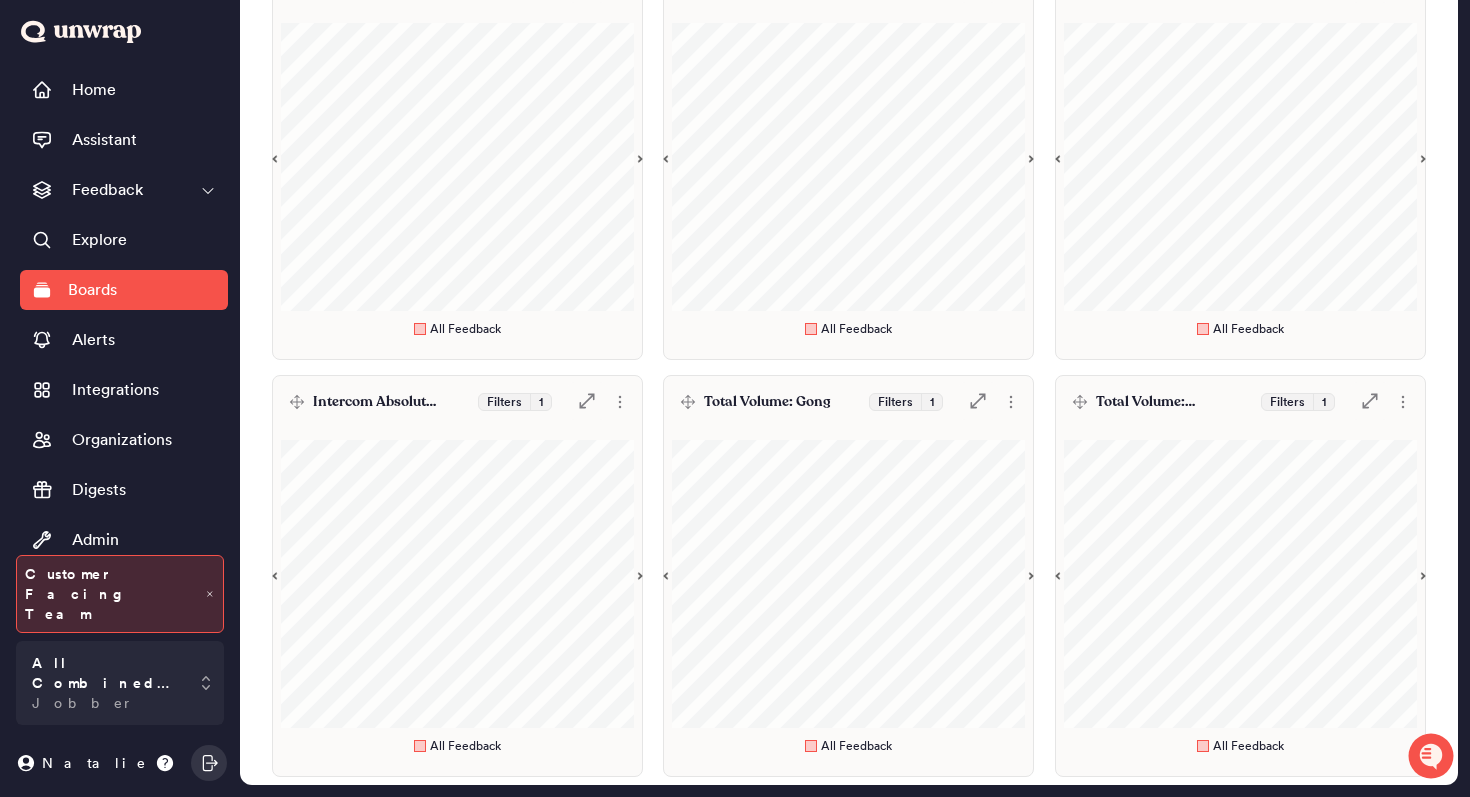 click on "Total Volume: Cancellation" at bounding box center [1174, 402] 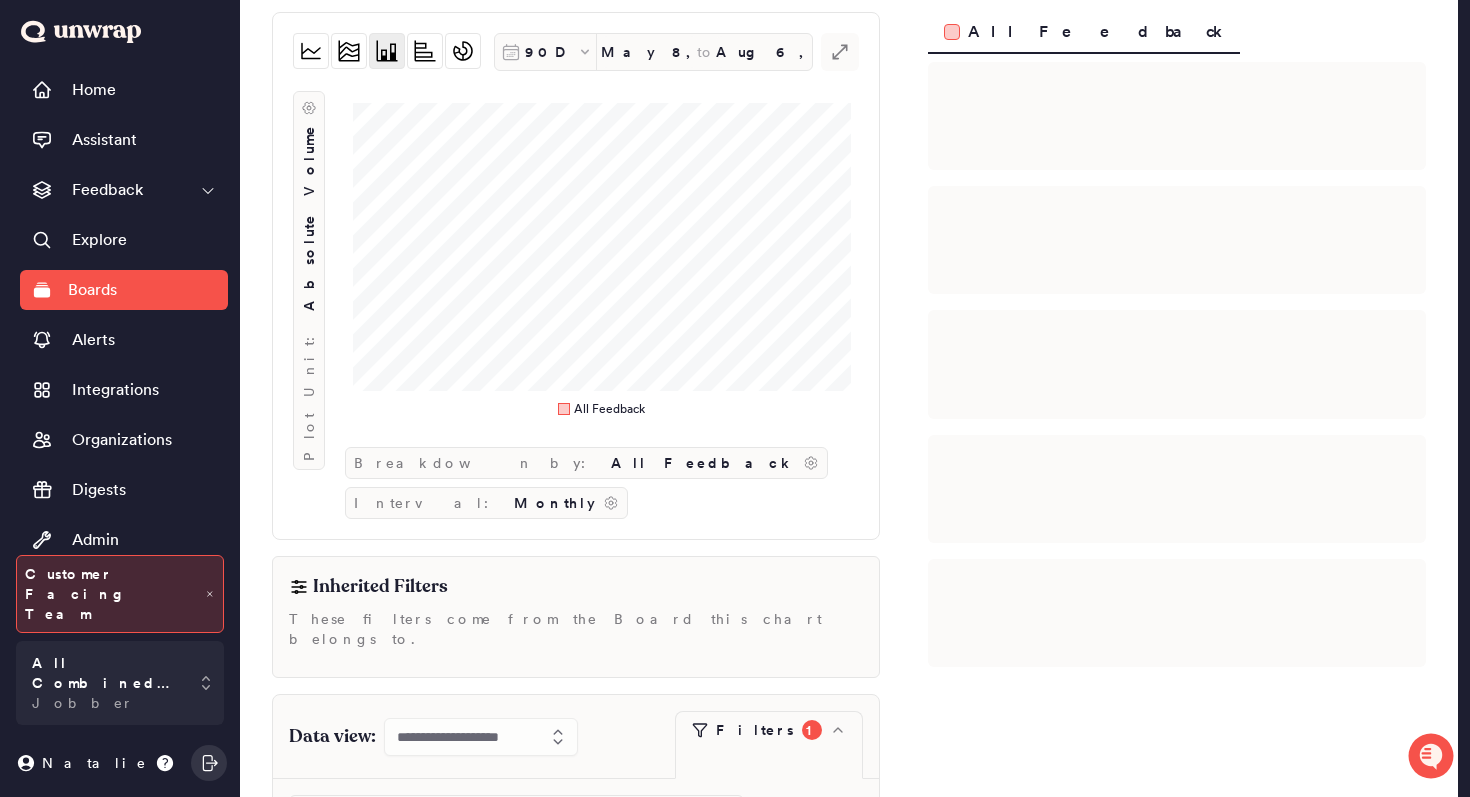 scroll, scrollTop: 0, scrollLeft: 0, axis: both 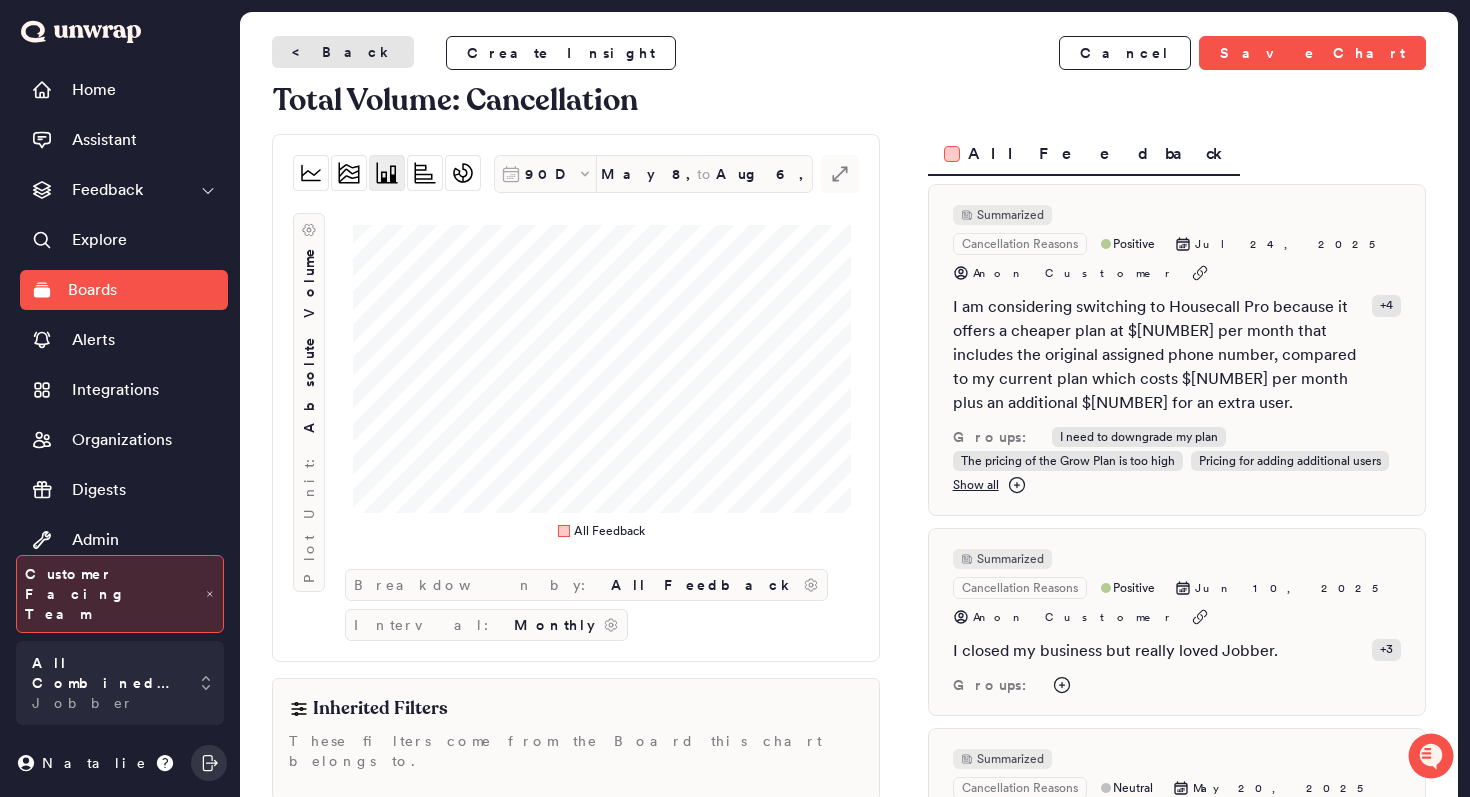 click on "< Back" at bounding box center (343, 52) 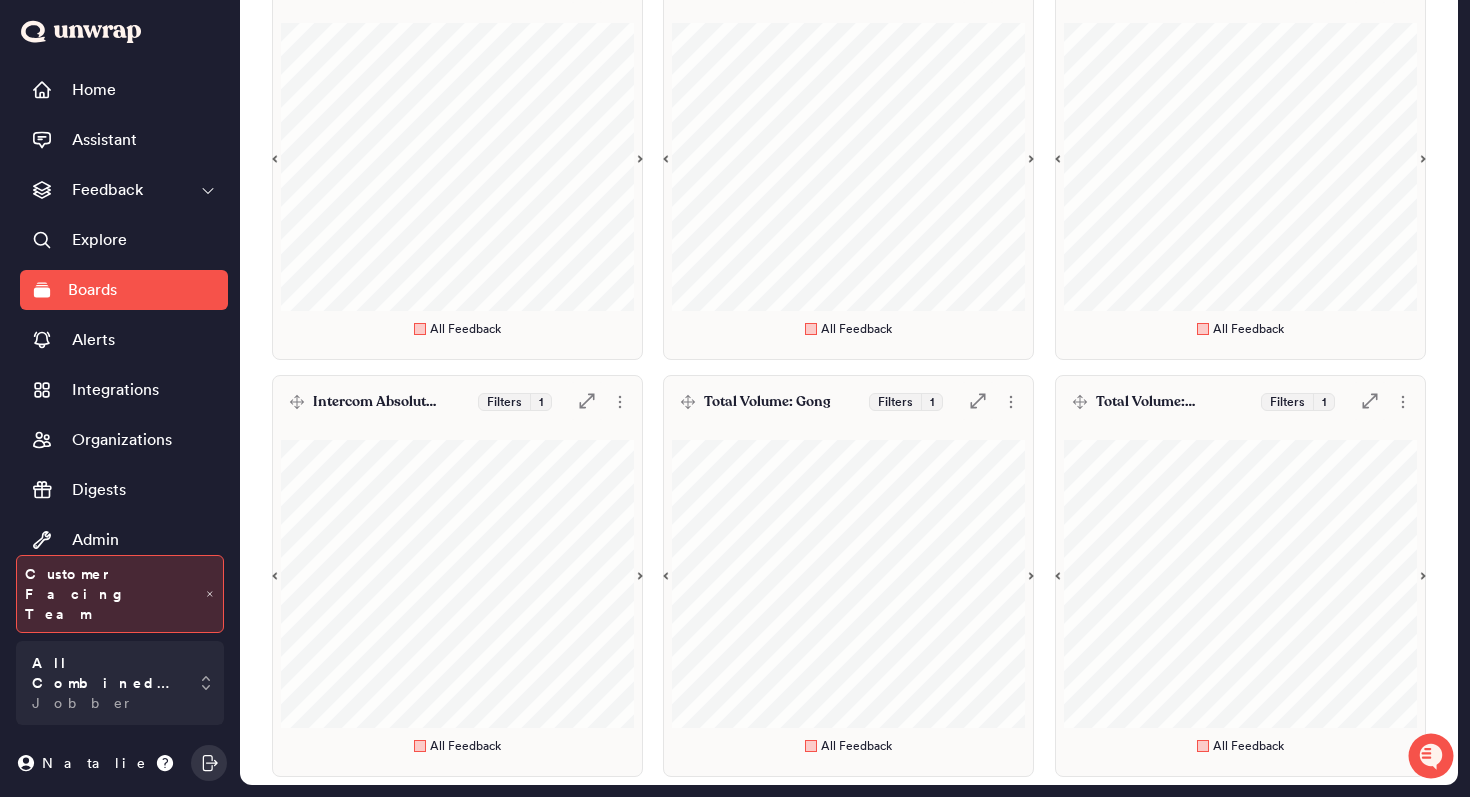 click on "Total Volume: Cancellation" at bounding box center [1174, 402] 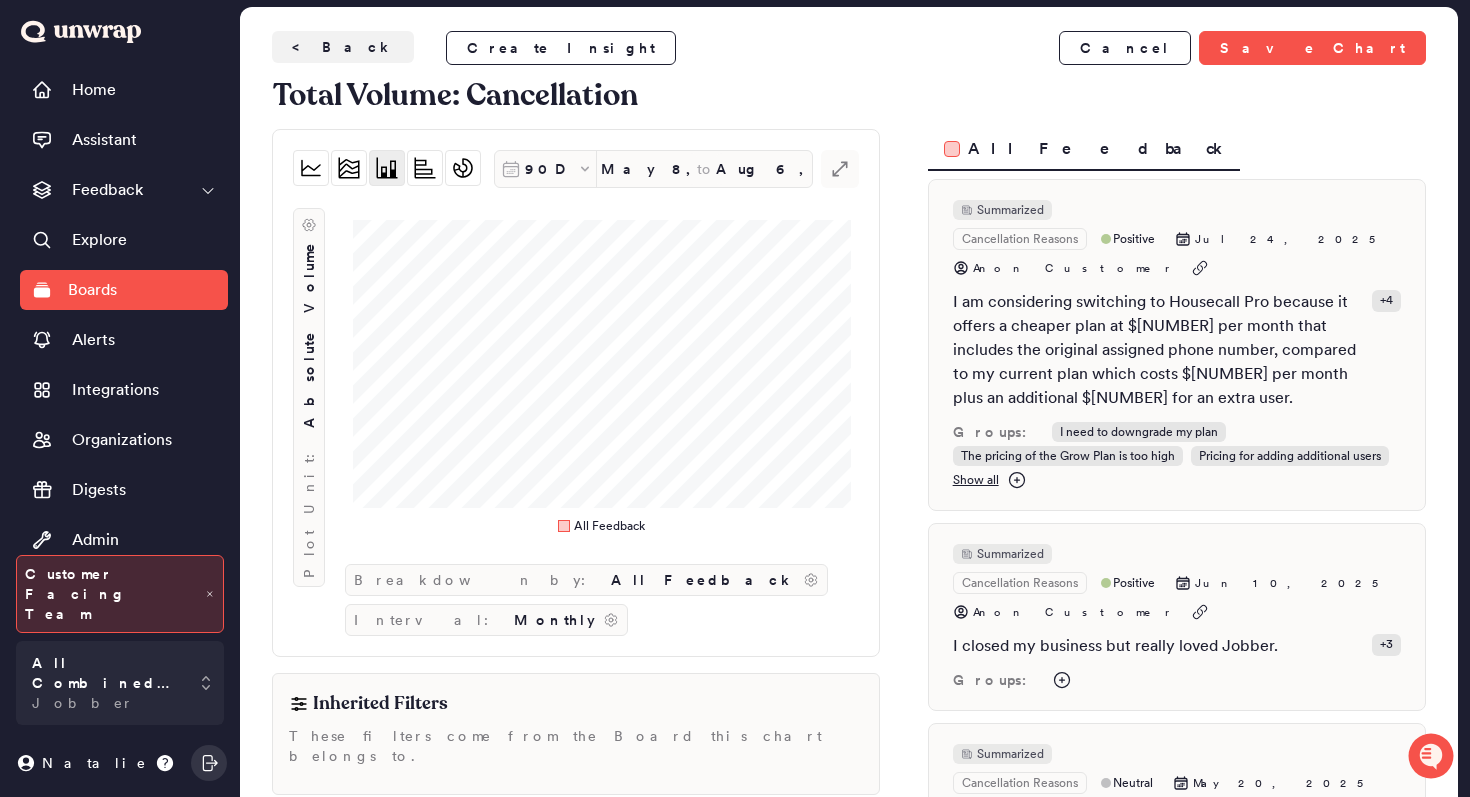 scroll, scrollTop: 0, scrollLeft: 0, axis: both 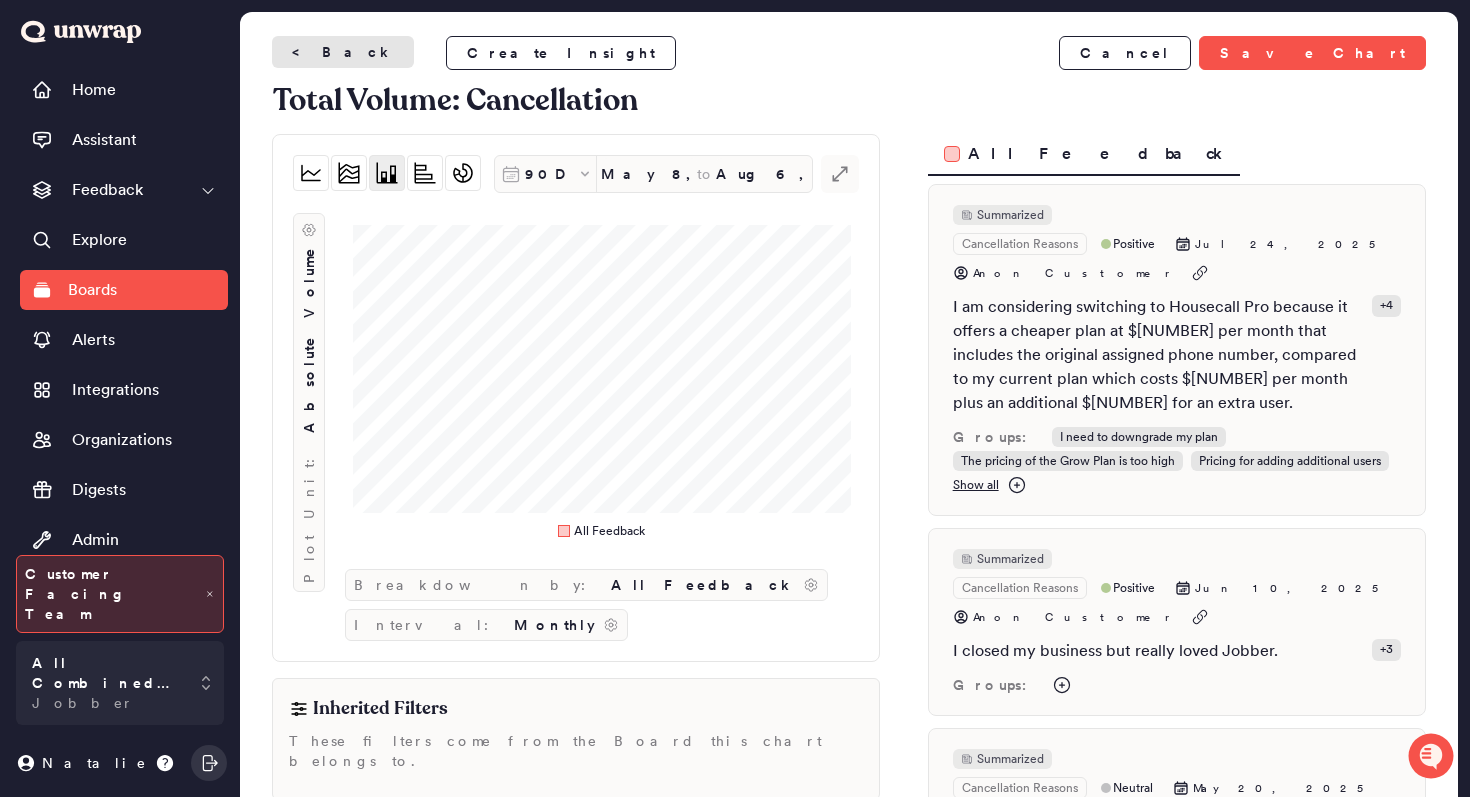 click on "< Back" at bounding box center [343, 52] 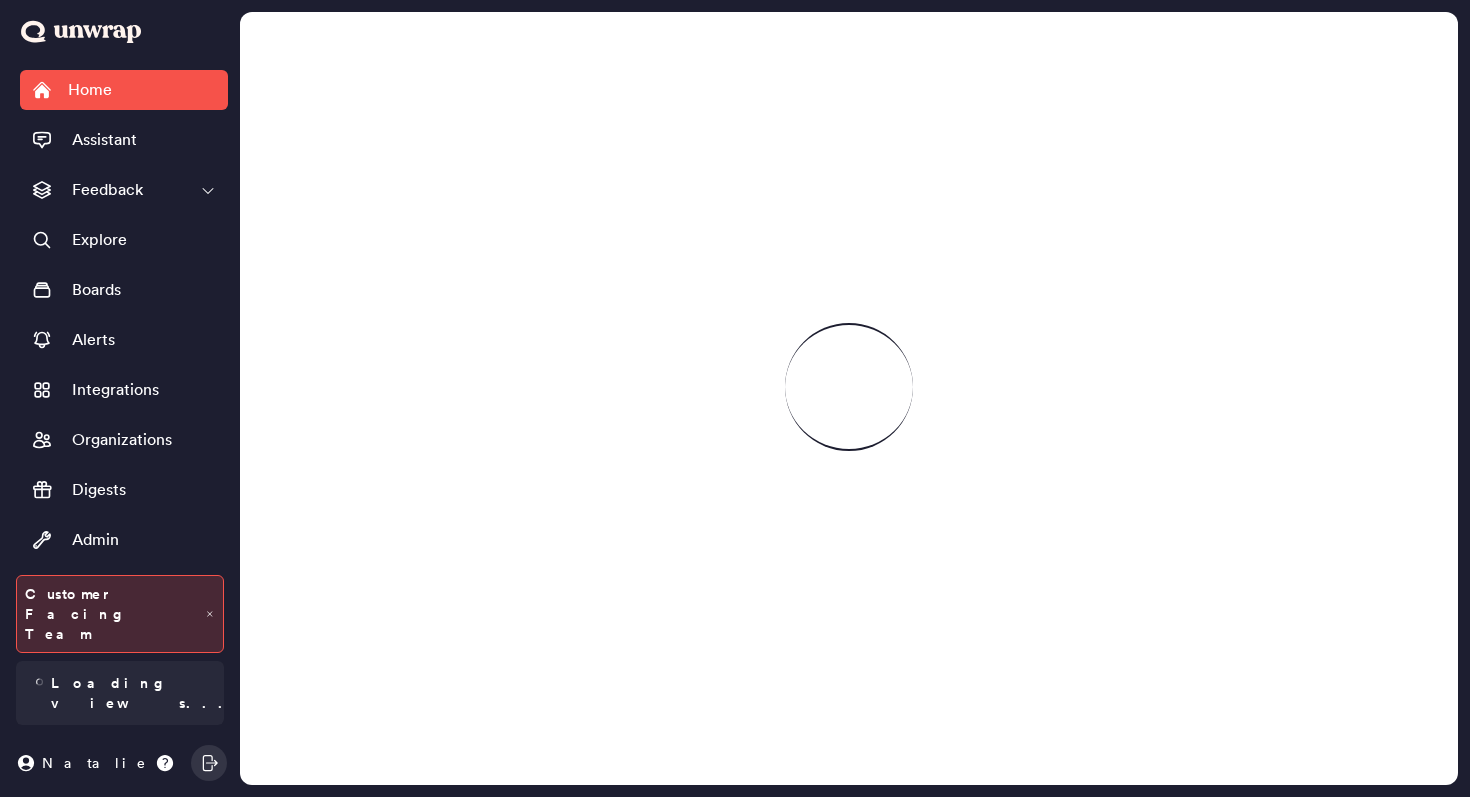 scroll, scrollTop: 0, scrollLeft: 0, axis: both 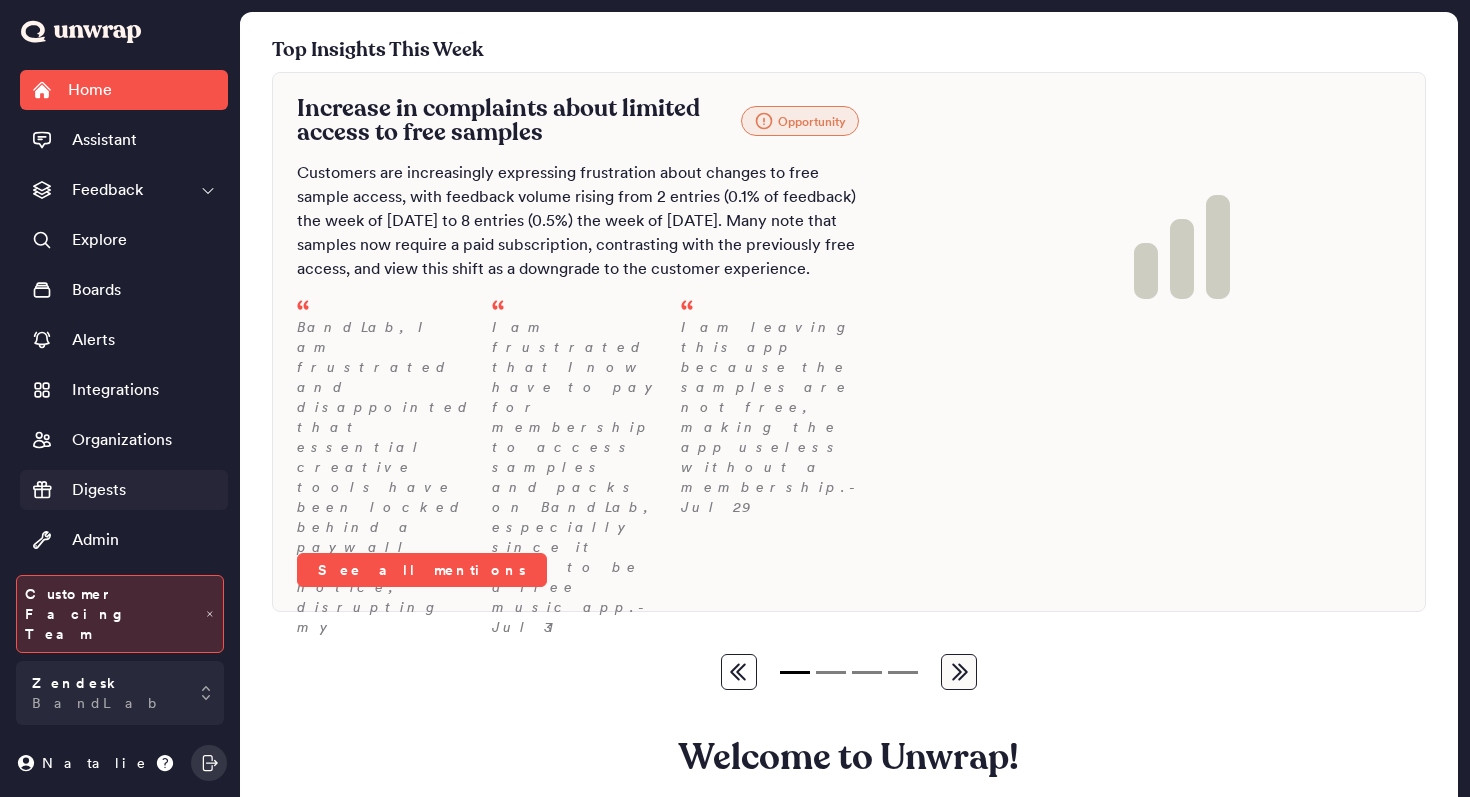 click on "Digests" at bounding box center (99, 490) 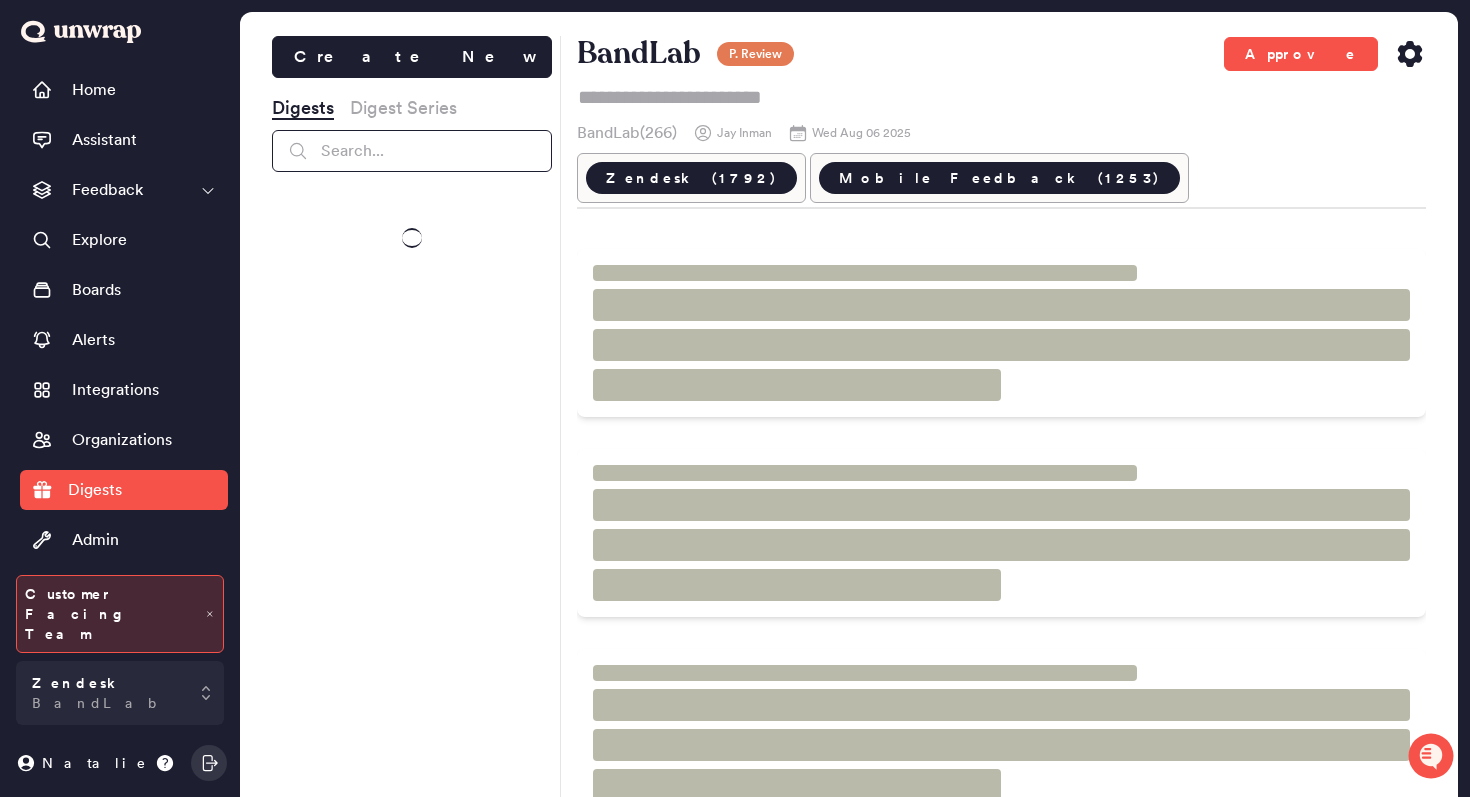 click at bounding box center (412, 151) 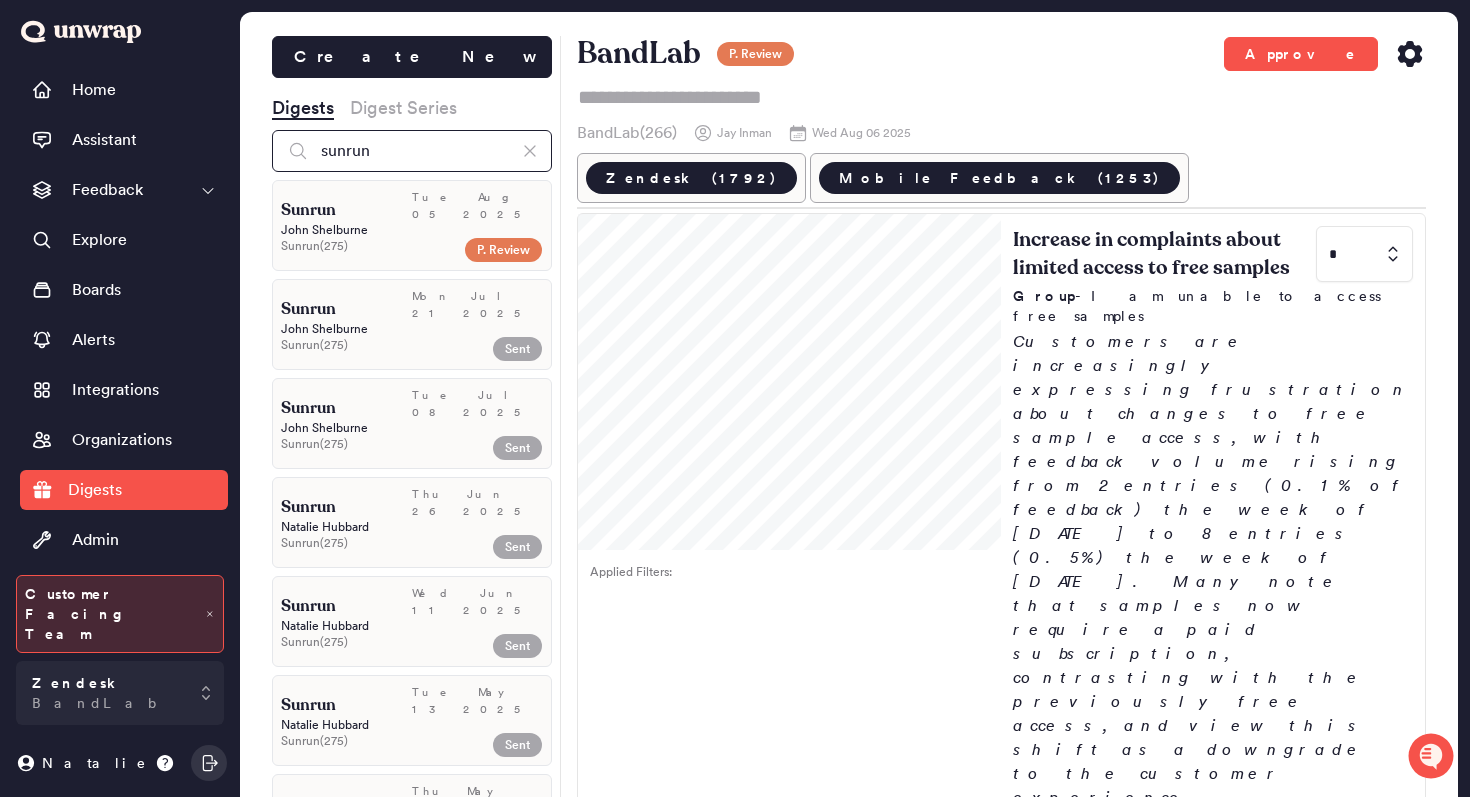 type on "sunrun" 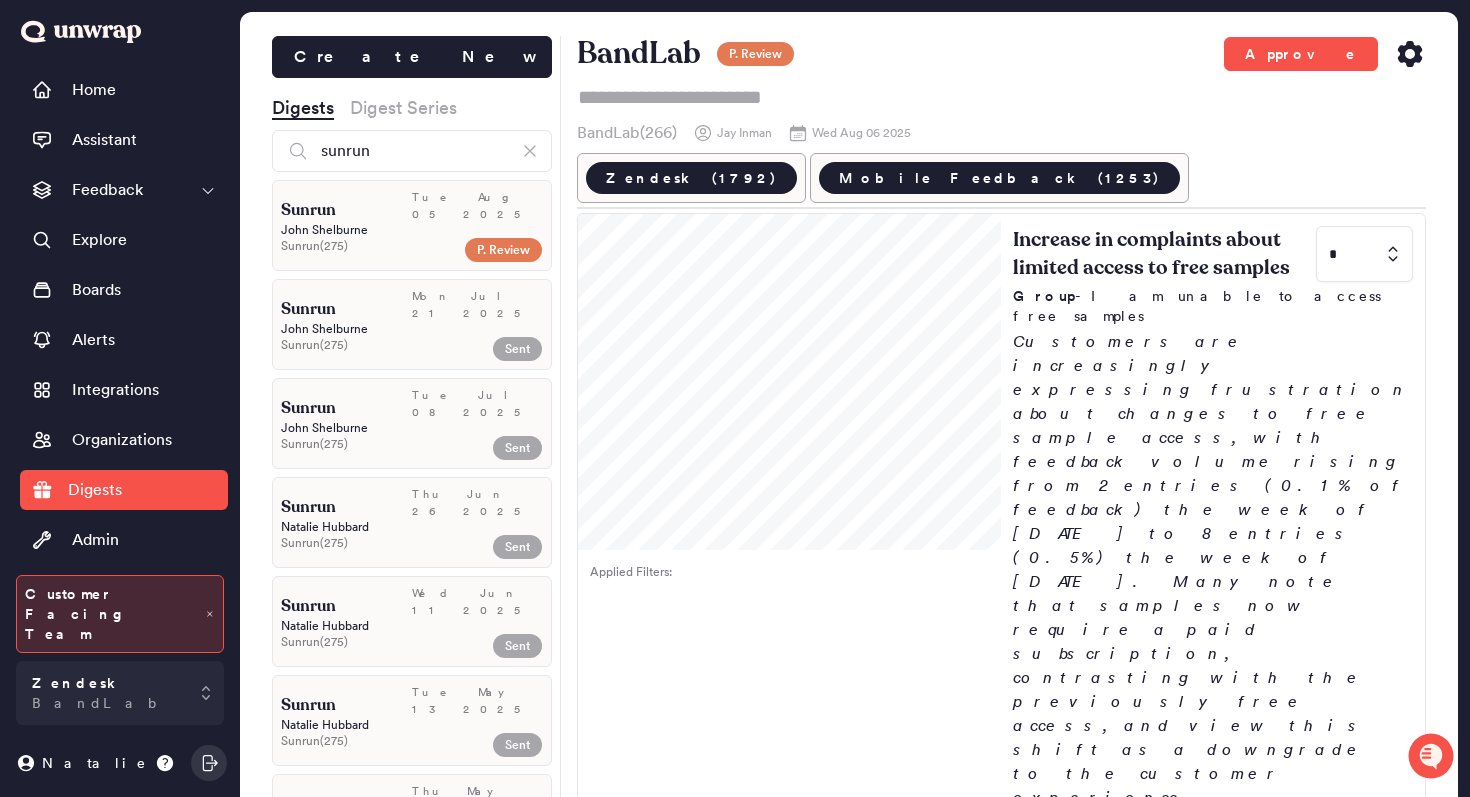 click on "Sunrun  ( 275 )" at bounding box center [368, 246] 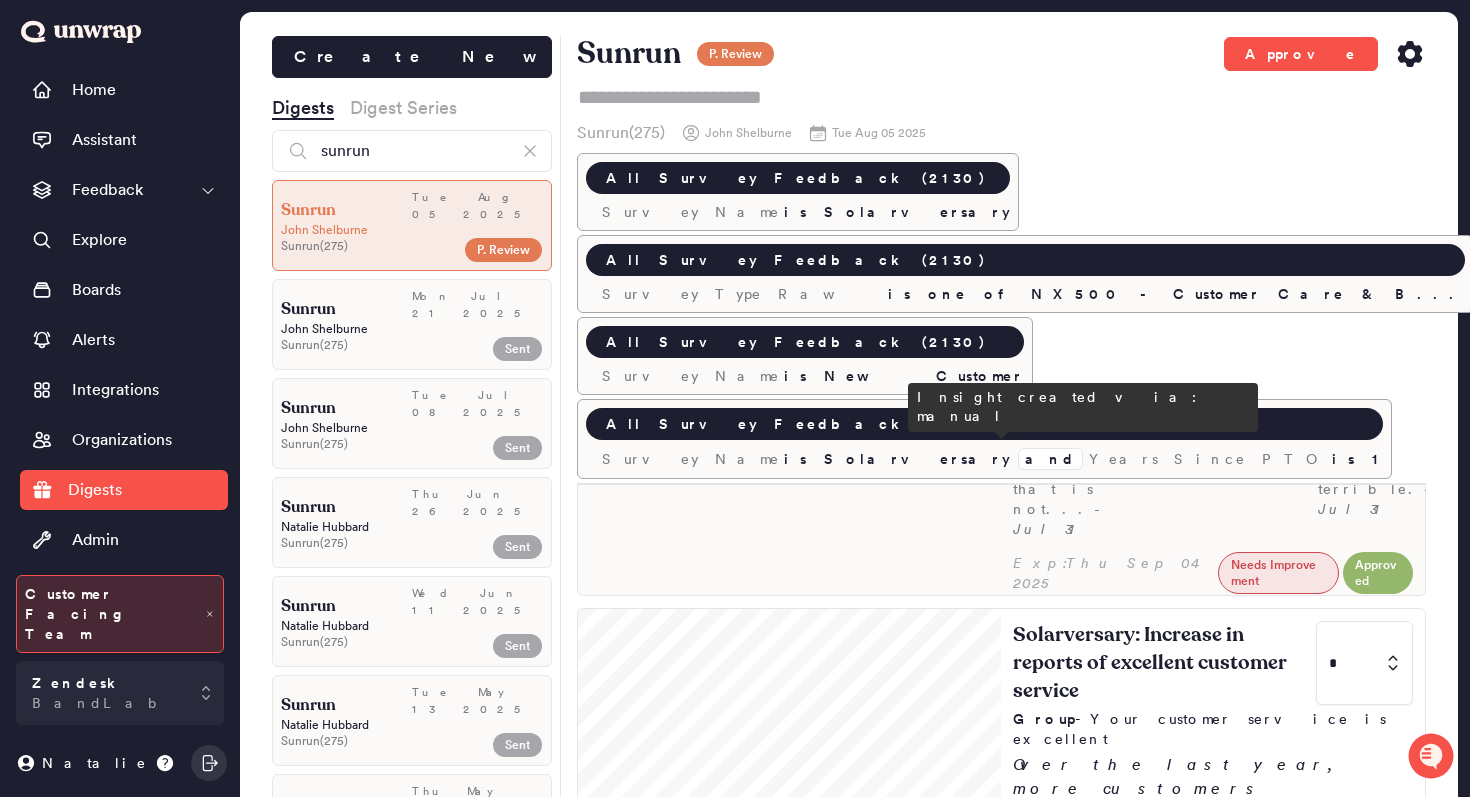 scroll, scrollTop: 1093, scrollLeft: 0, axis: vertical 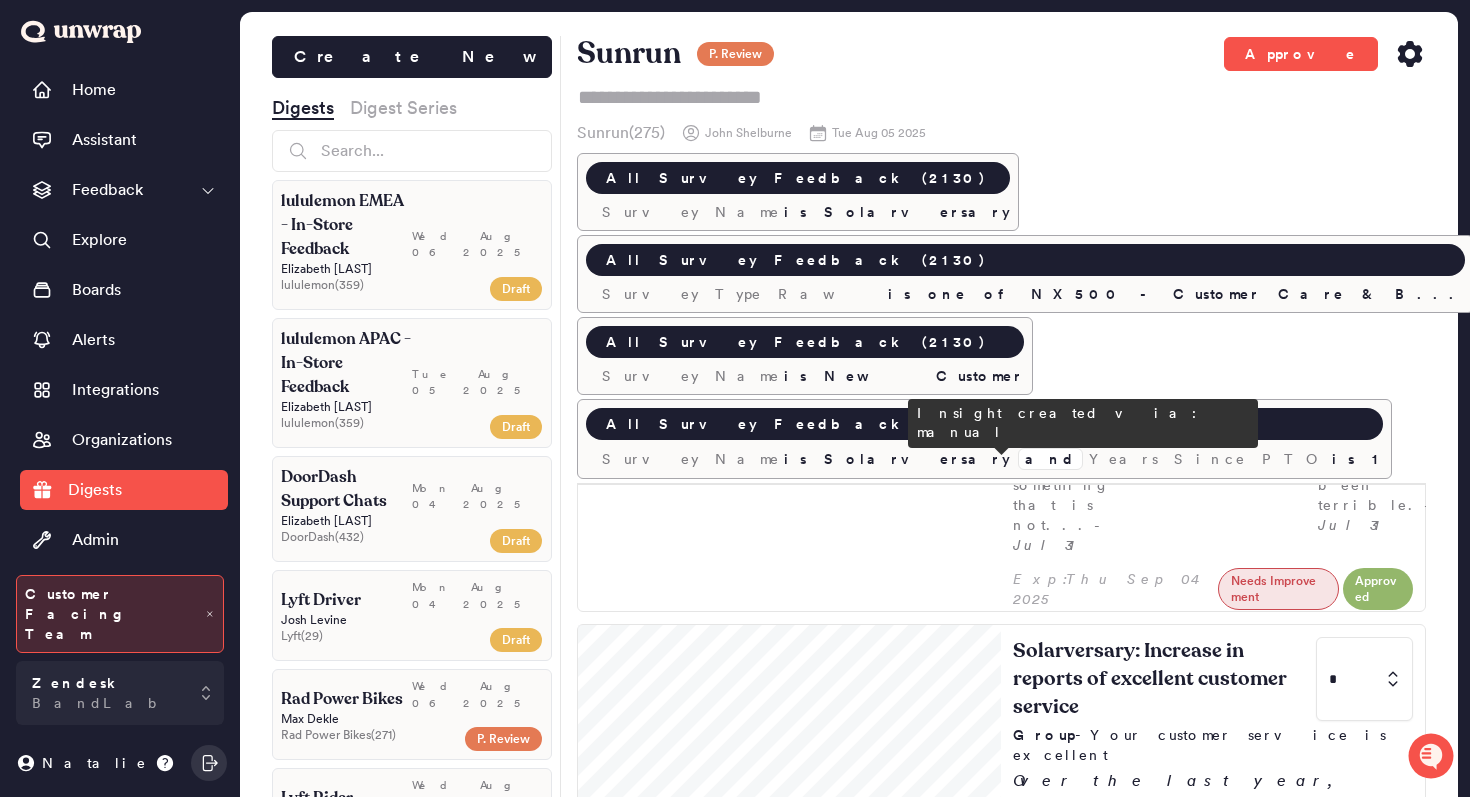 click on "1st Year Solarversary: More respondents report that things are going well" at bounding box center (1162, 1633) 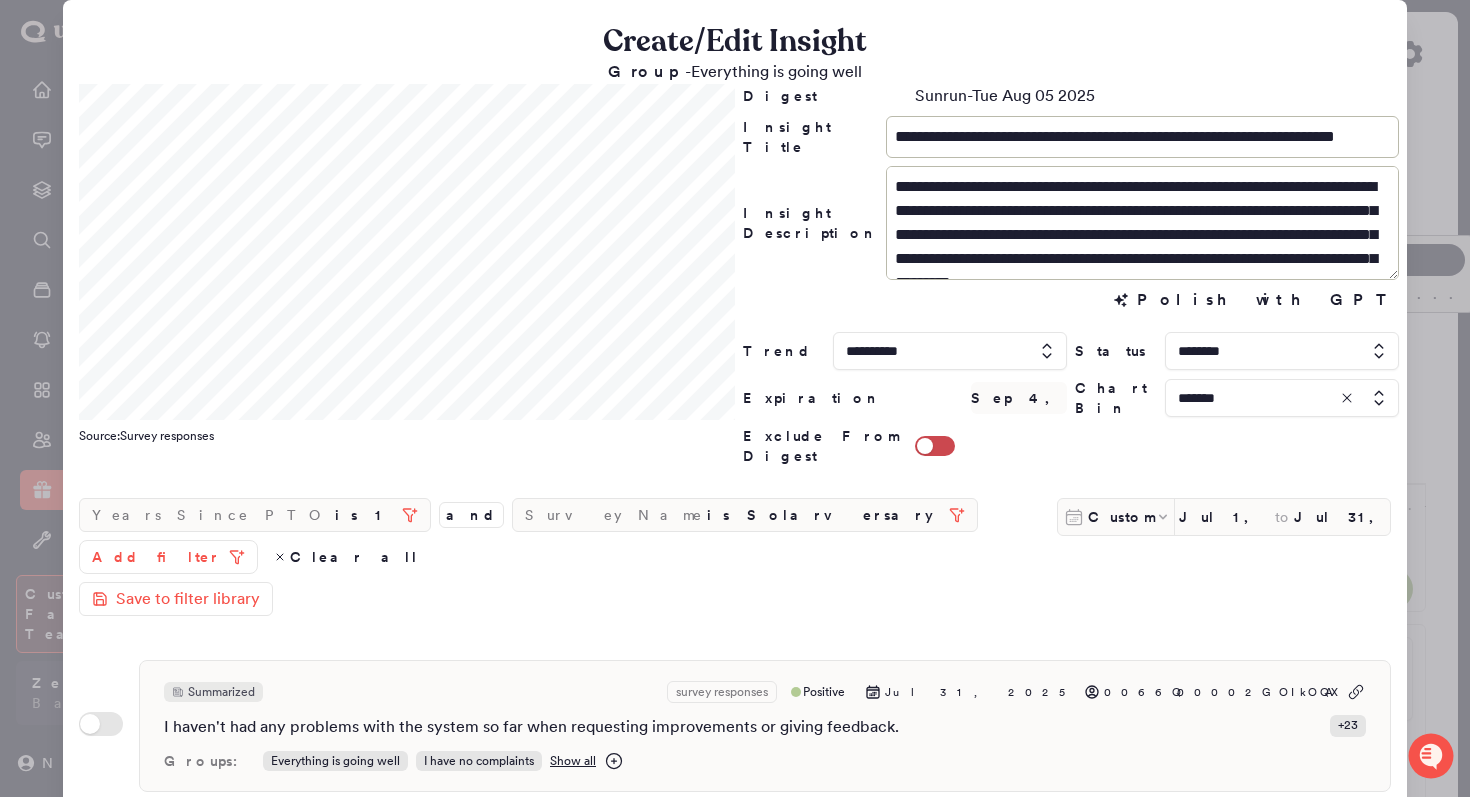 scroll, scrollTop: 0, scrollLeft: 25, axis: horizontal 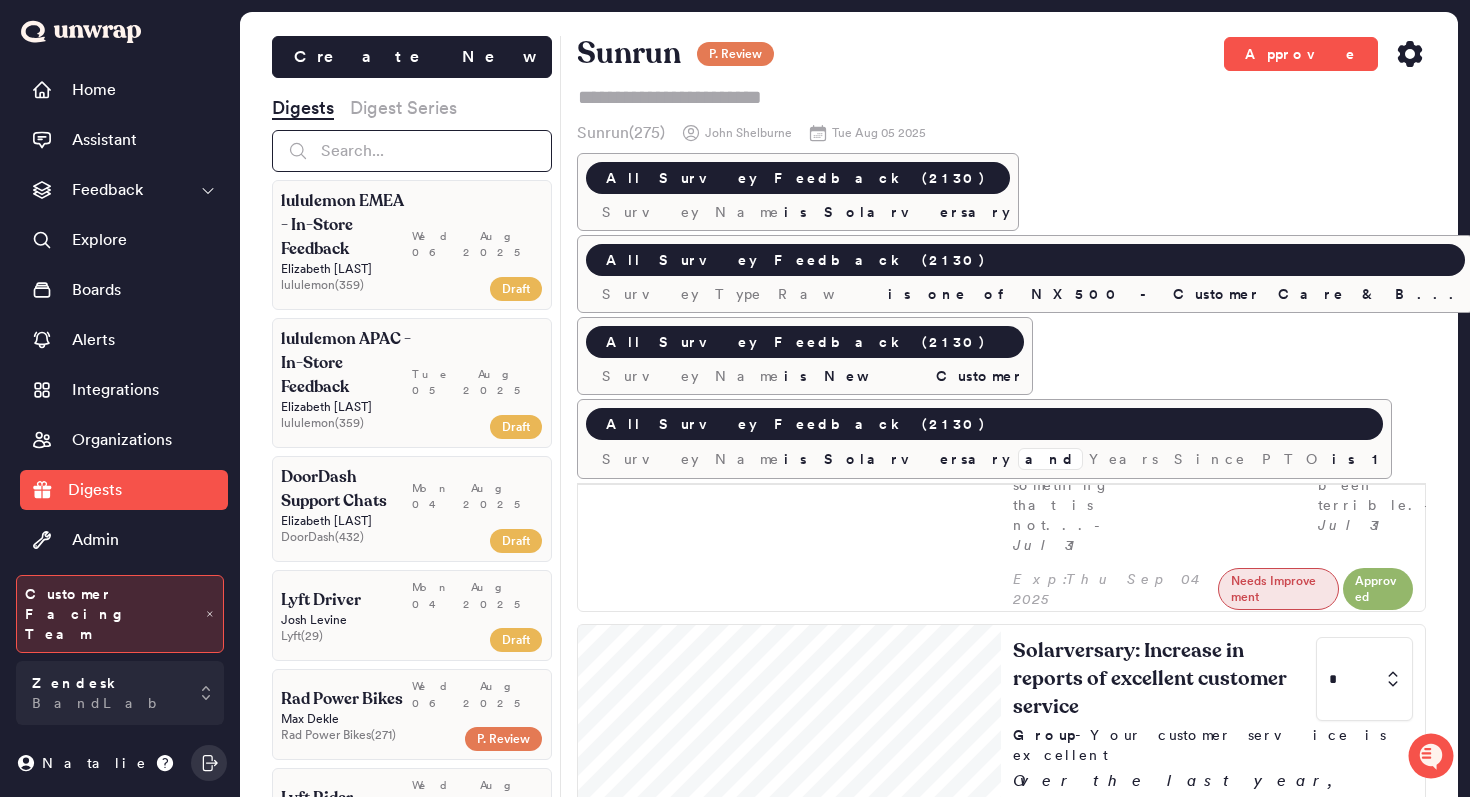 click at bounding box center [412, 151] 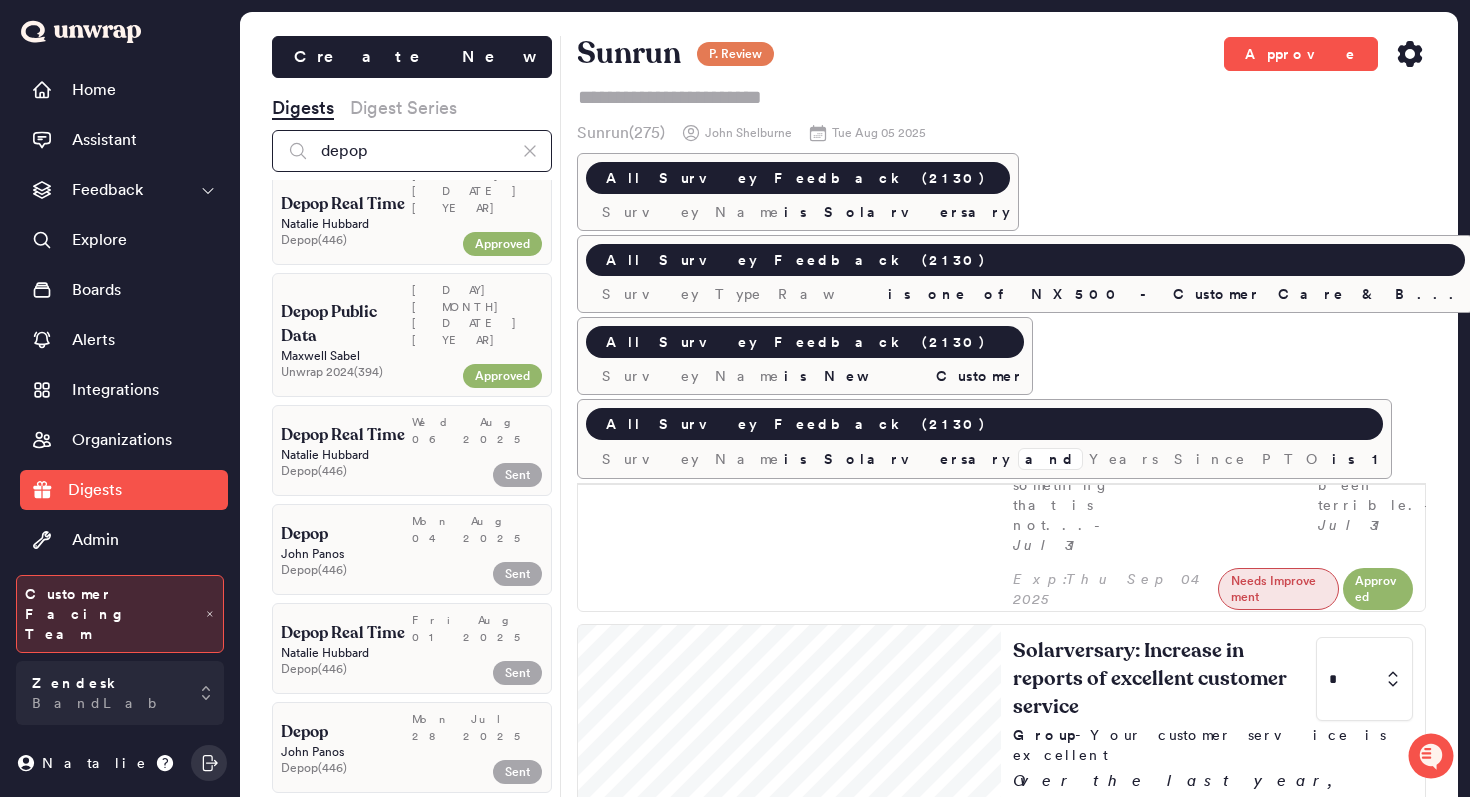 scroll, scrollTop: 658, scrollLeft: 0, axis: vertical 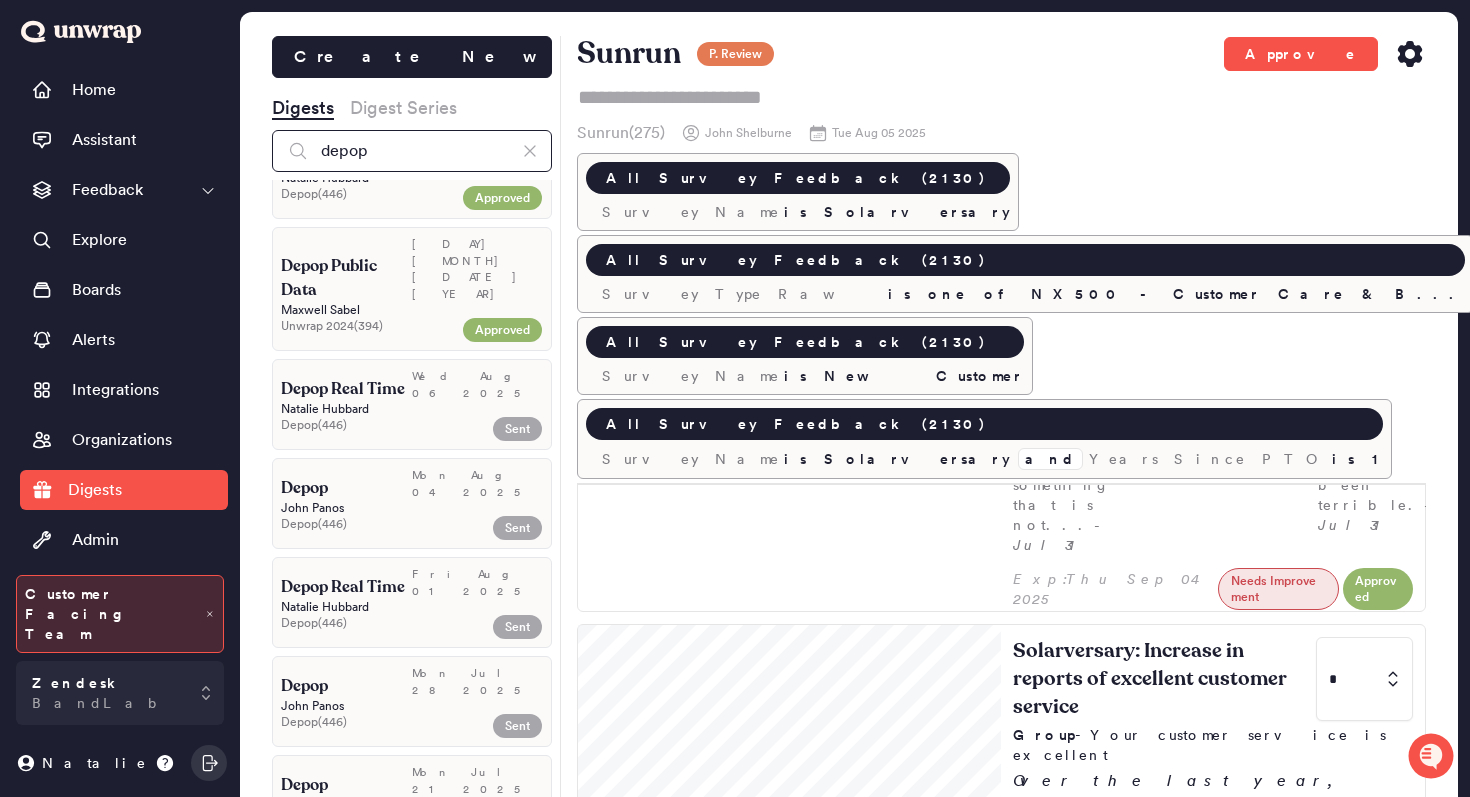 type on "depop" 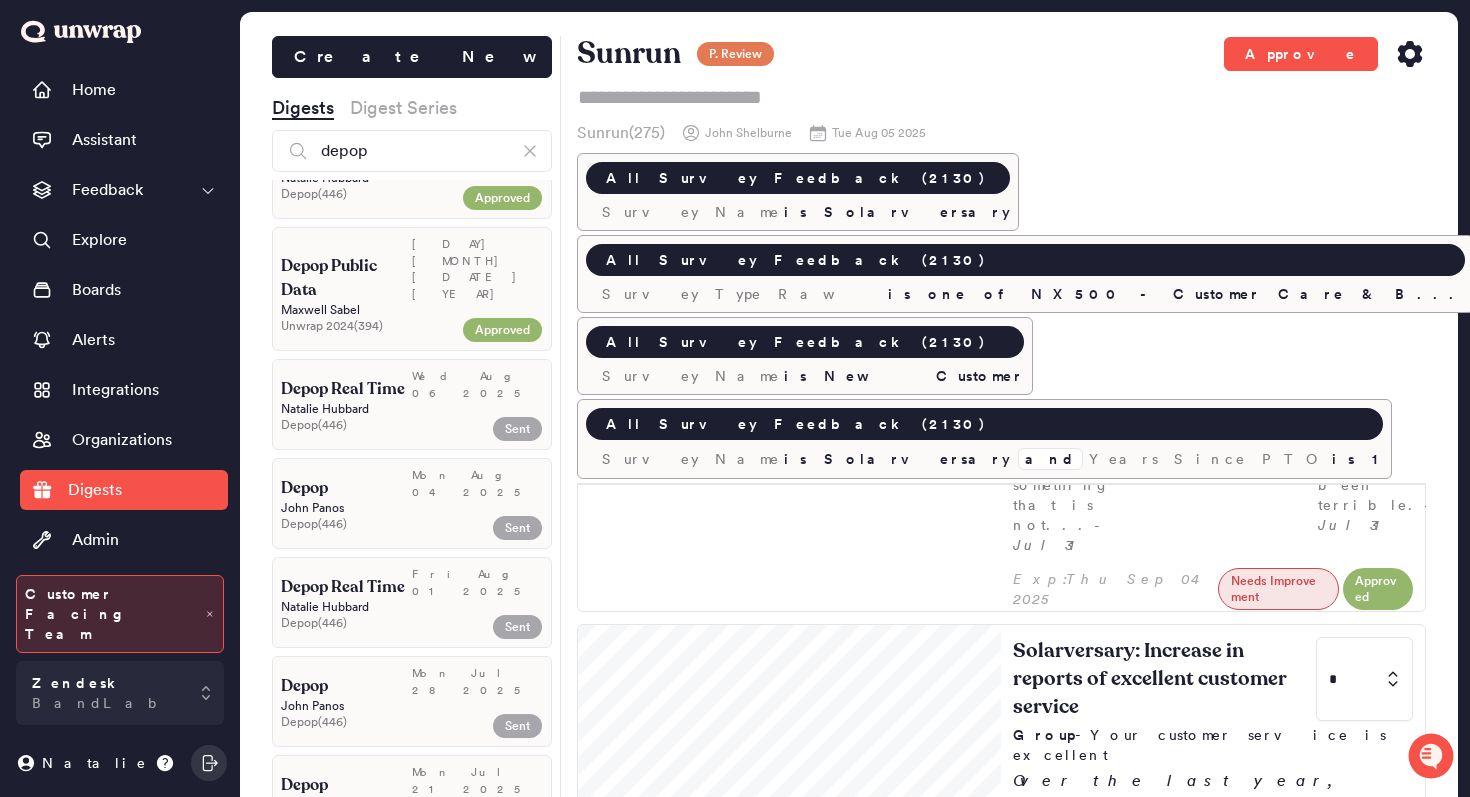 click on "Depop  ( 446 )" at bounding box center (368, 524) 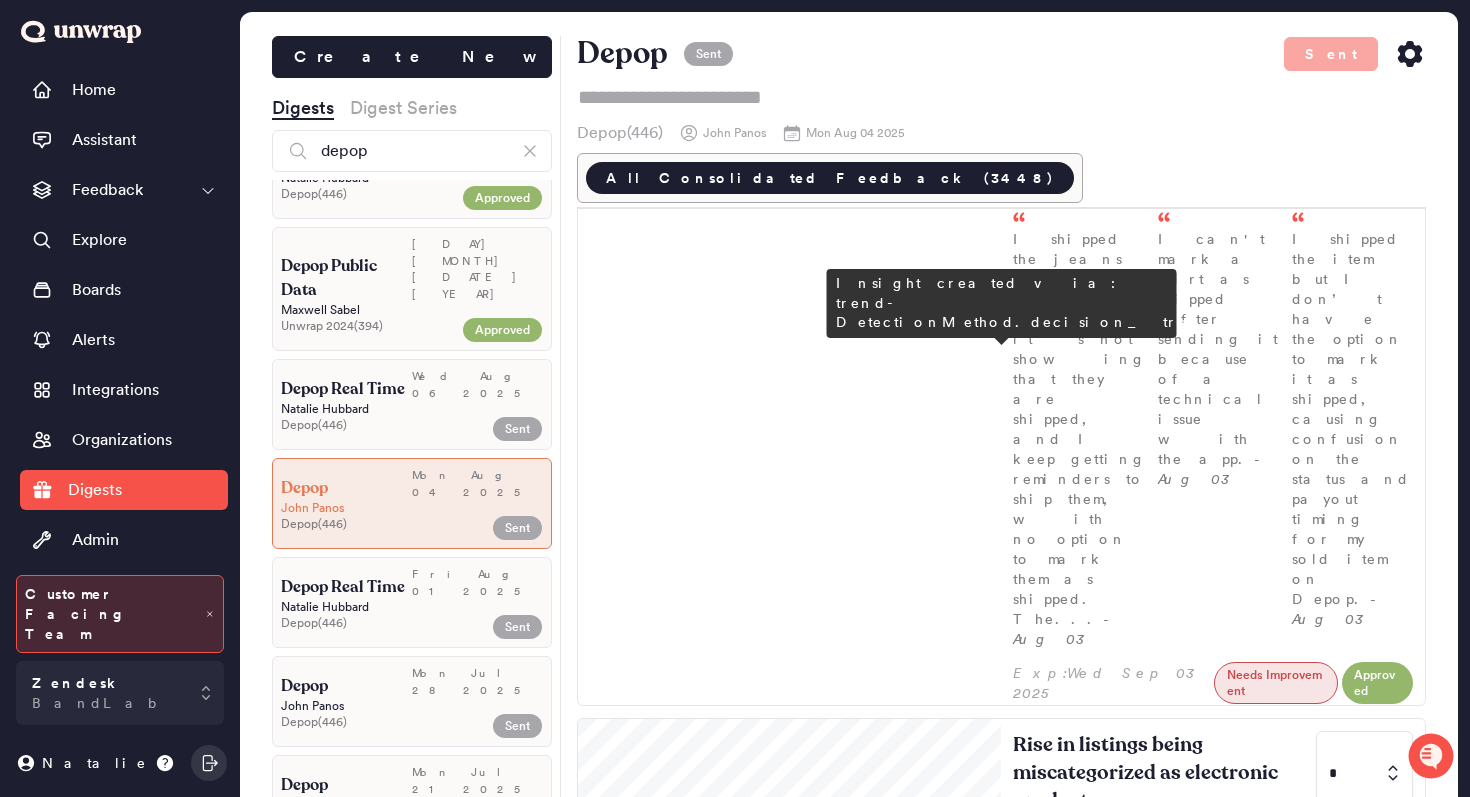 scroll, scrollTop: 2857, scrollLeft: 0, axis: vertical 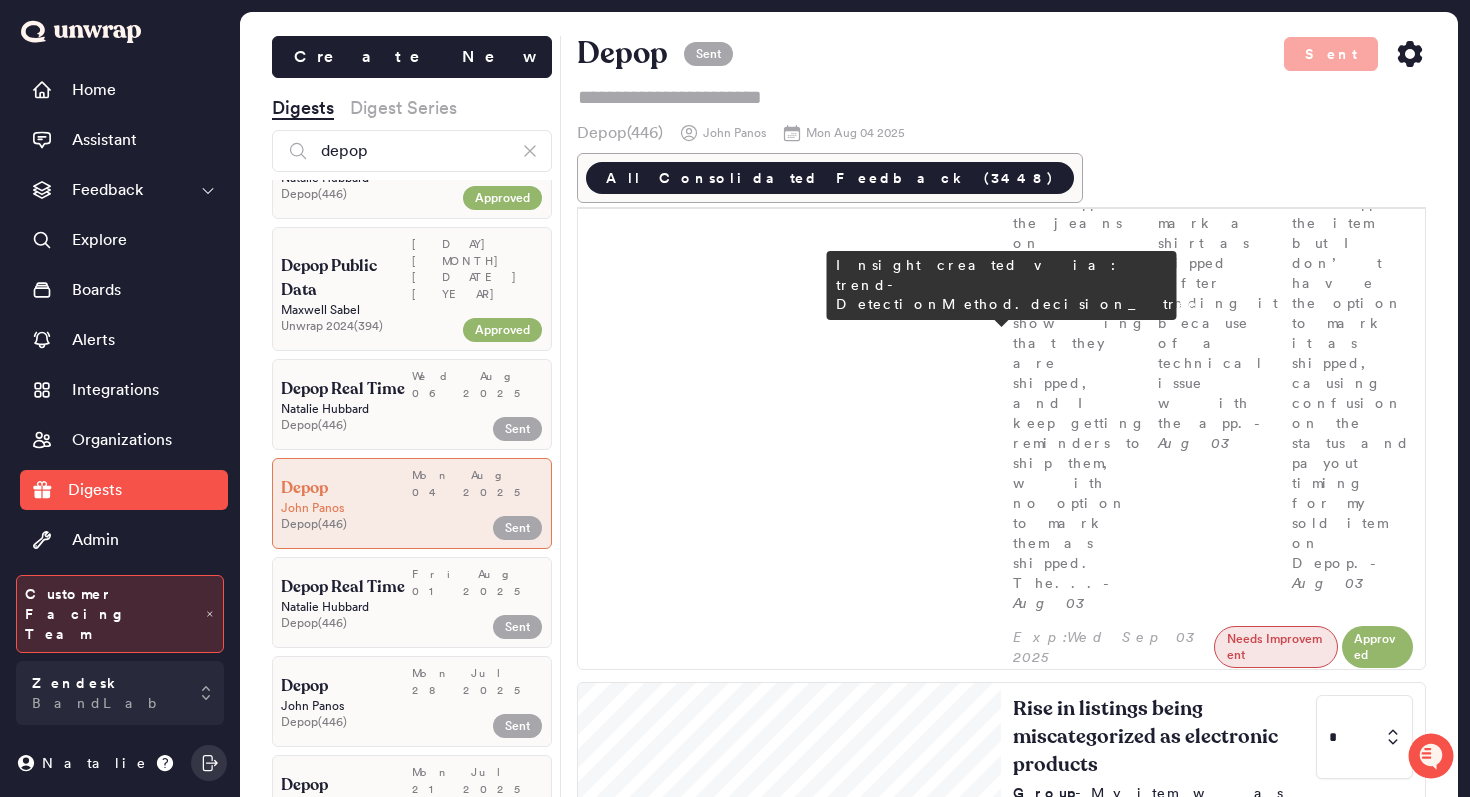 click on "Reports of checkout errors return to baseline * Group  -  I am unable to purchase items due to an error message After spiking to 130 mentions on [DATE], reports of checkout errors have returned to baseline levels. Common issues included restricted sellers, hindering purchase attempts. I keep getting an "error seller restricted" message when trying to purchase a dress on Depop, causing inconvenience for the seller who is holding the dress for...  -  [MONTH] [DATE] I can't complete my purchase on Depop because of a seller restriction issue with their PayPal account.  -  [MONTH] [DATE] I'm trying to sell my item, but the buyer says it says "account restricted" when she tries to check out, how do I fix this?  -  [MONTH] [DATE]" at bounding box center (1213, 3175) 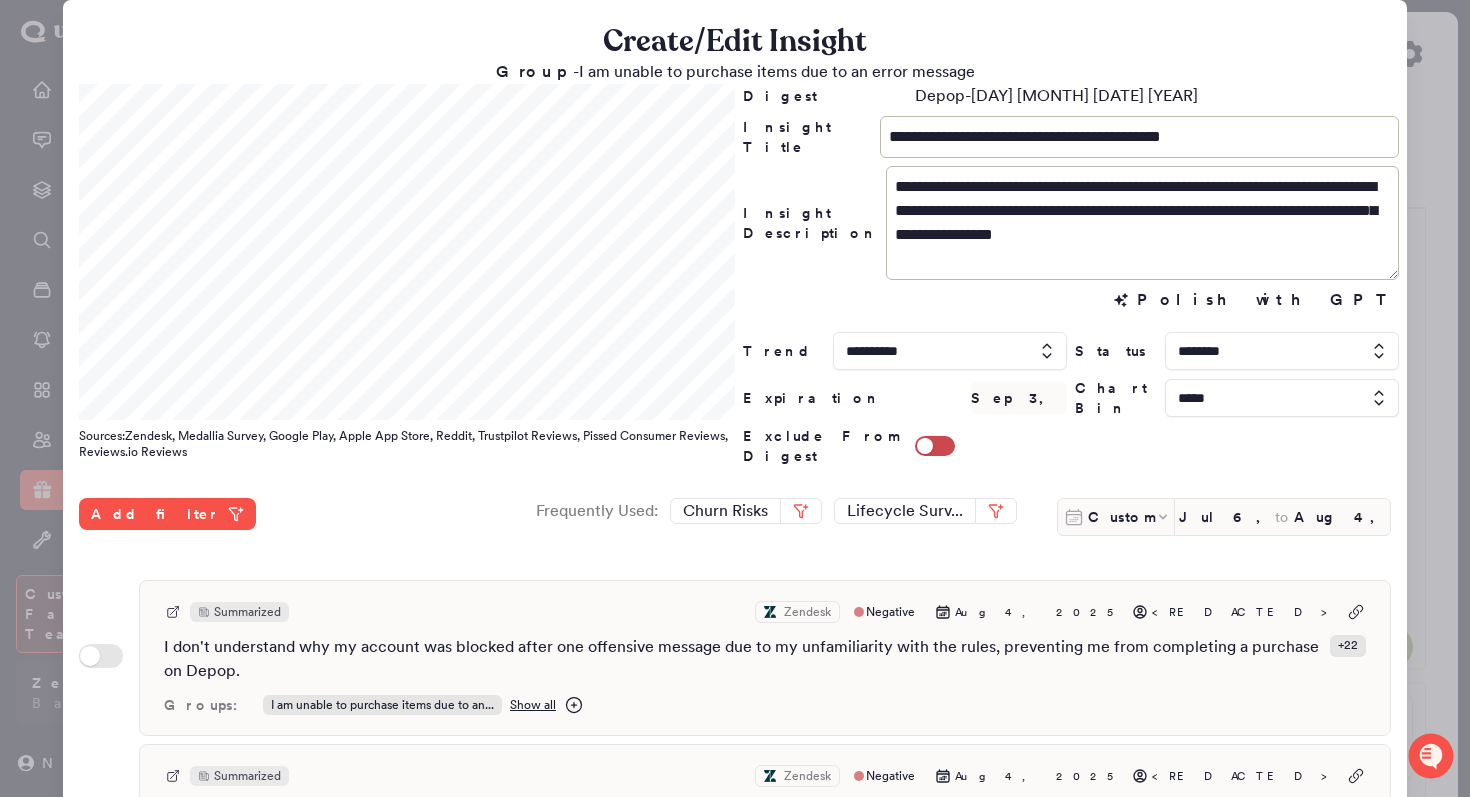 click on "**********" at bounding box center [1071, 275] 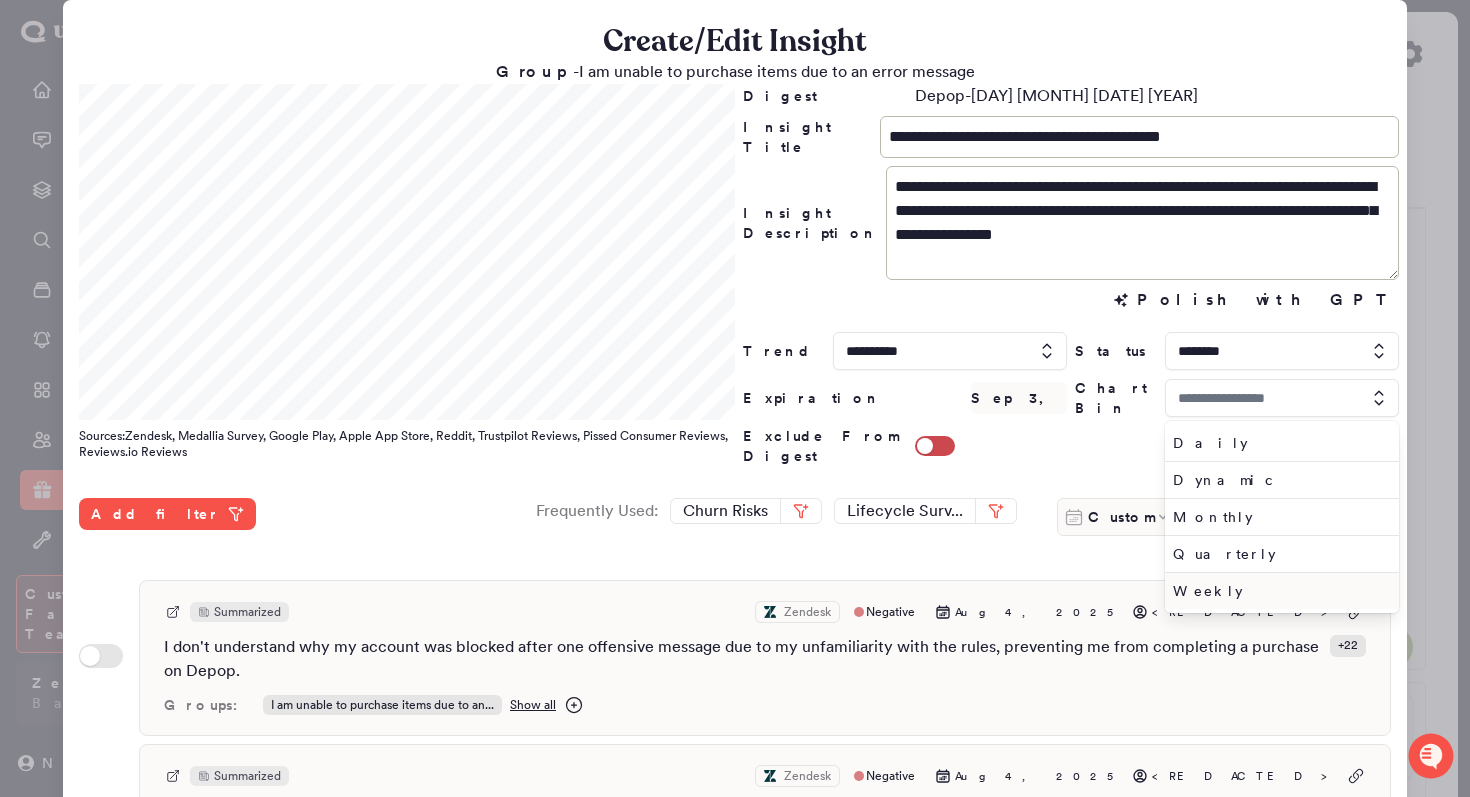 type on "*****" 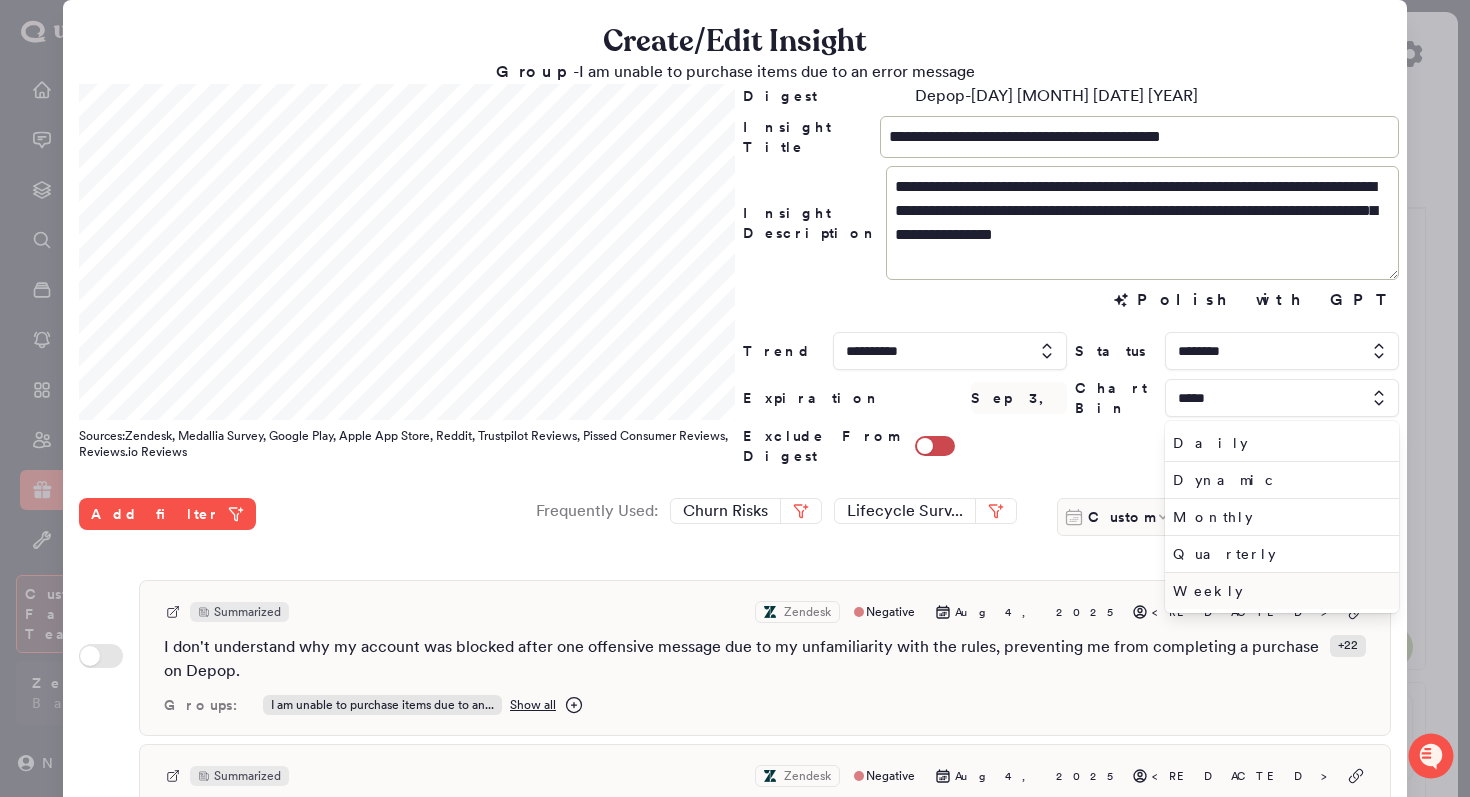 click on "Weekly" at bounding box center (1278, 591) 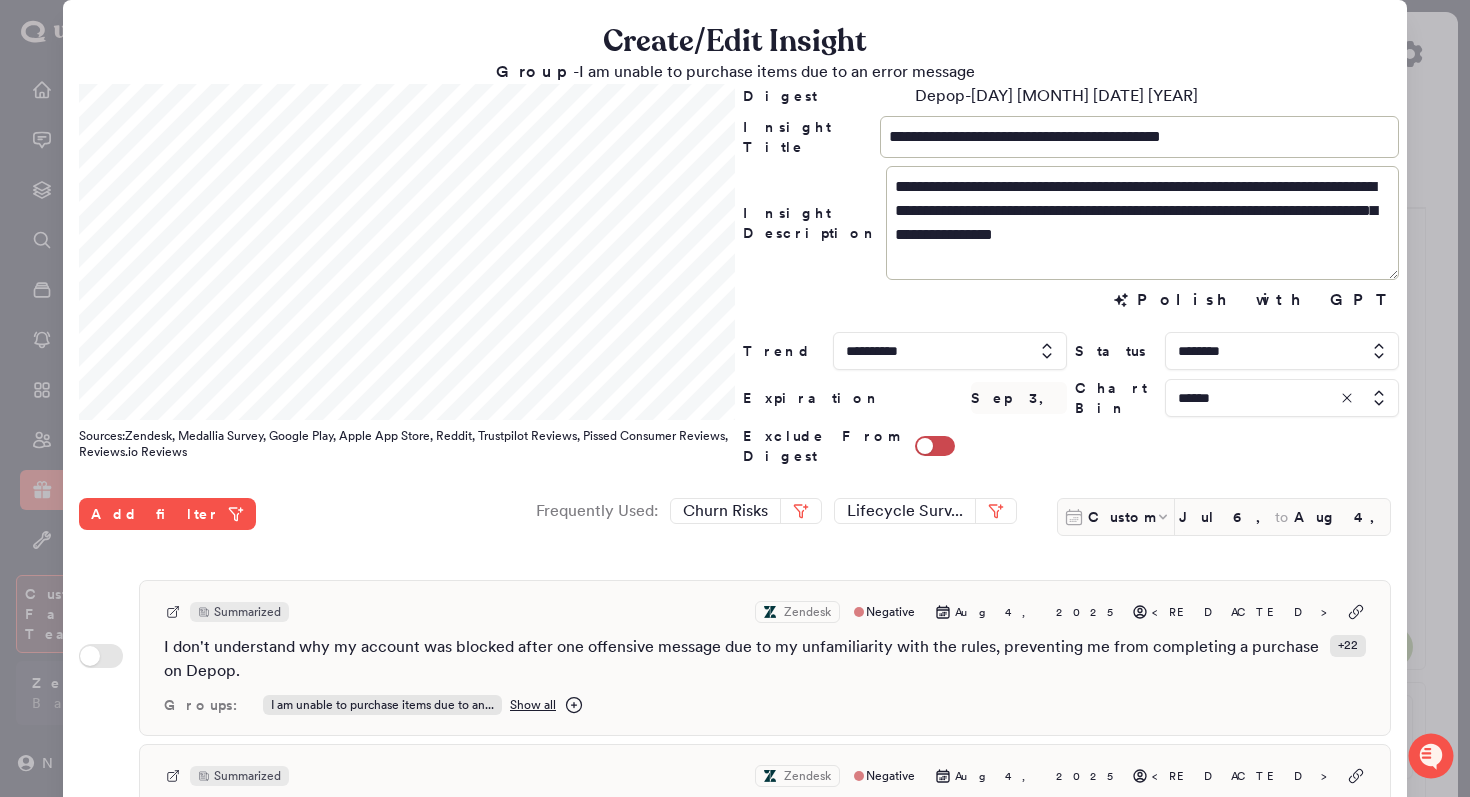click at bounding box center (1282, 398) 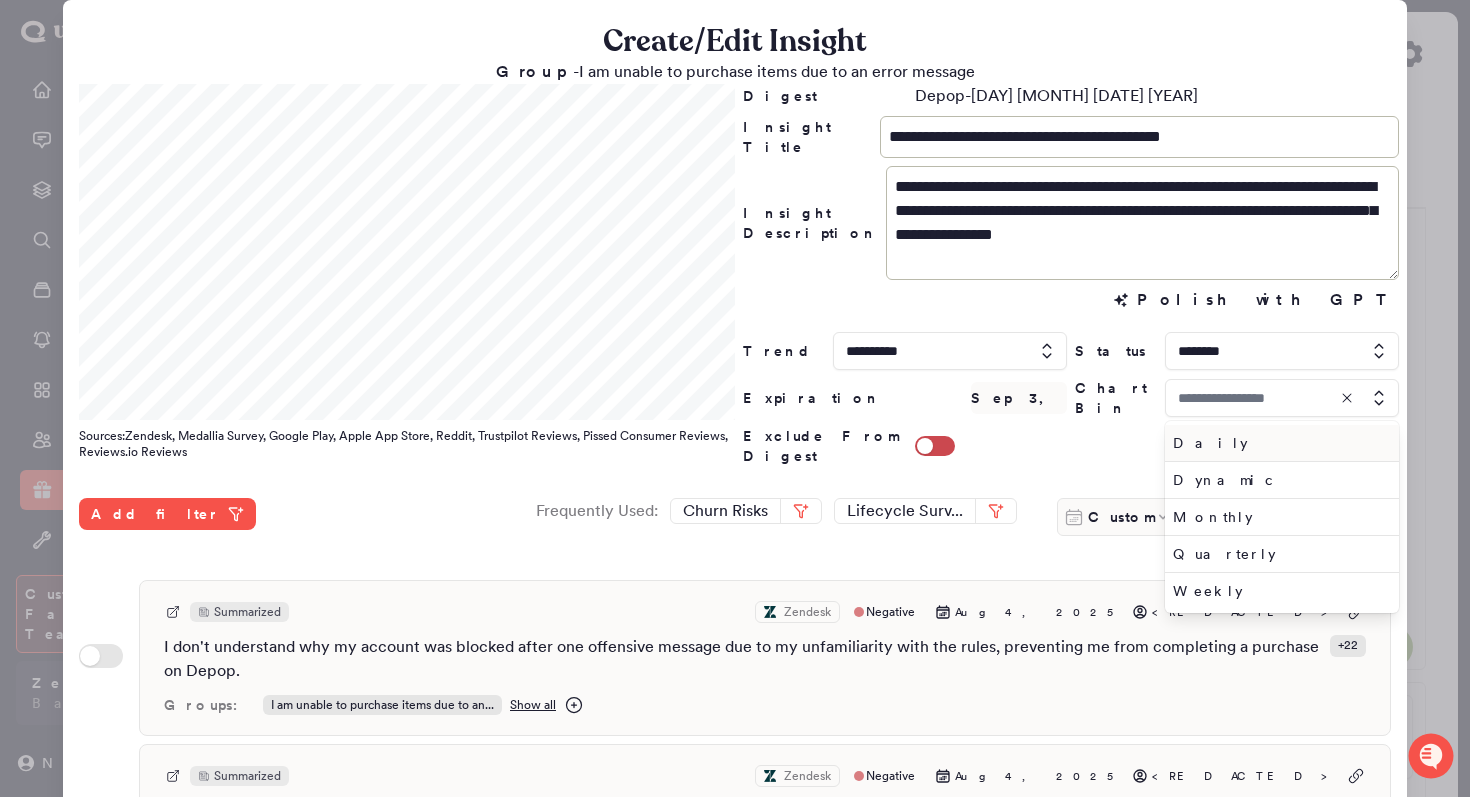type on "******" 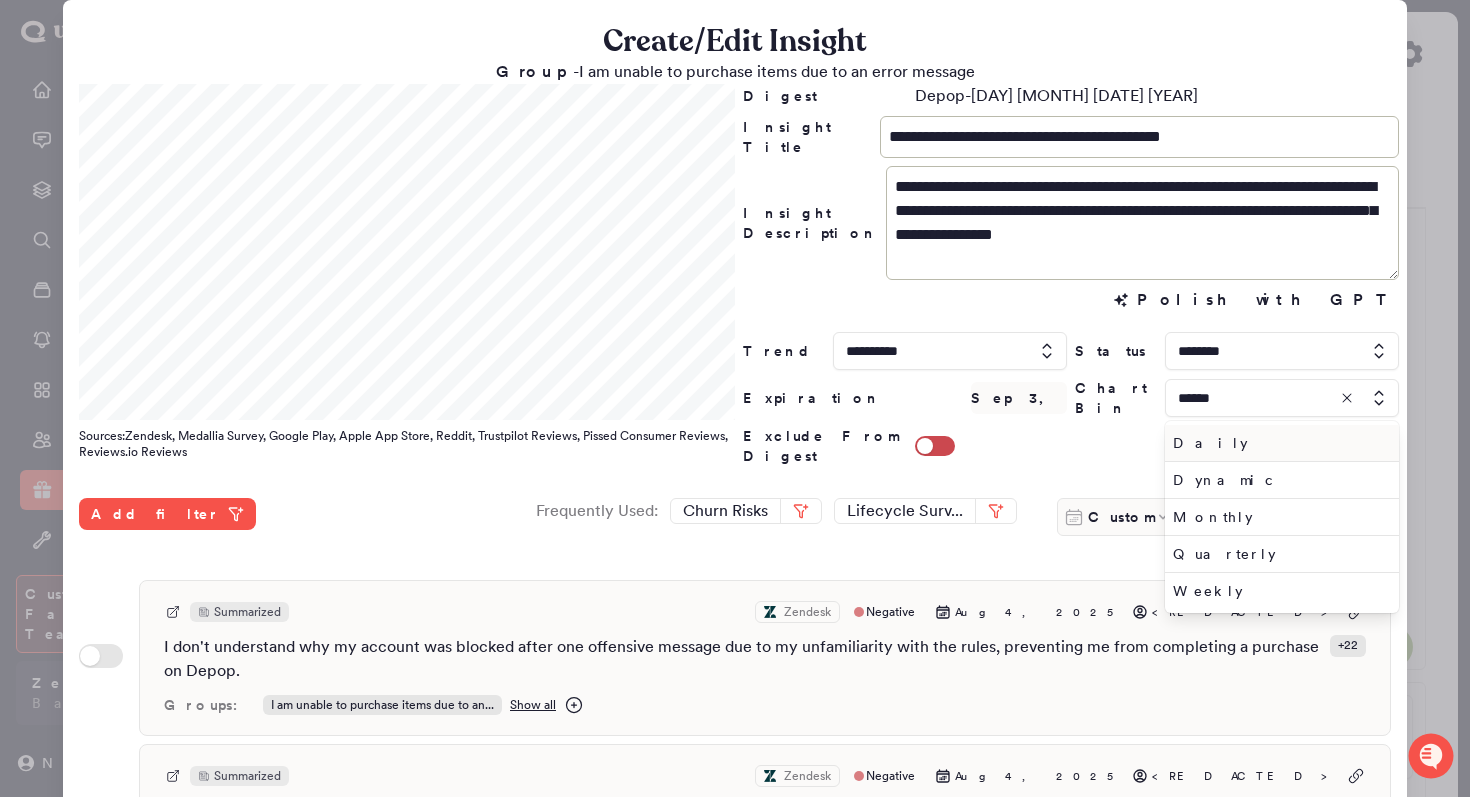 click on "Daily" at bounding box center (1278, 443) 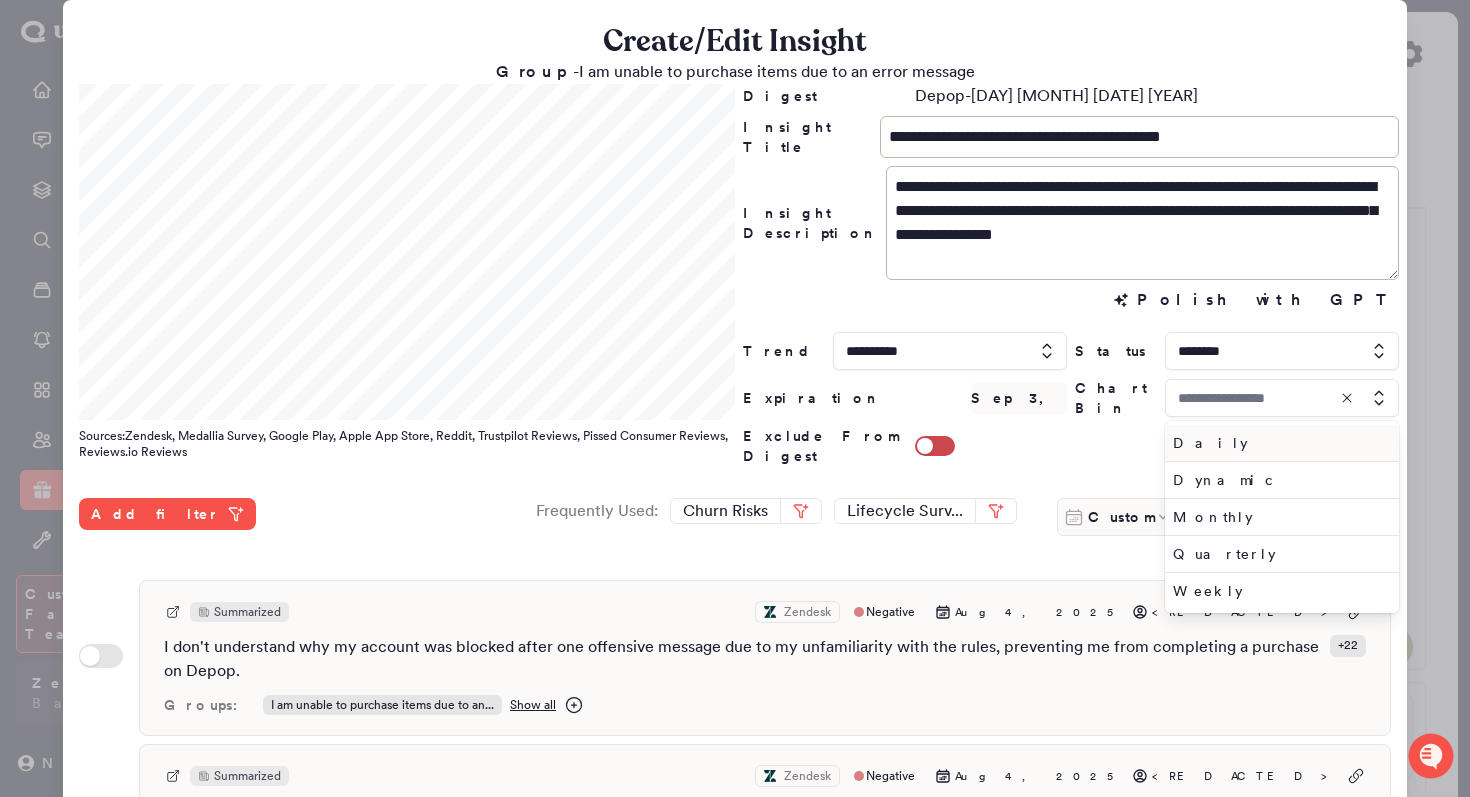type on "*****" 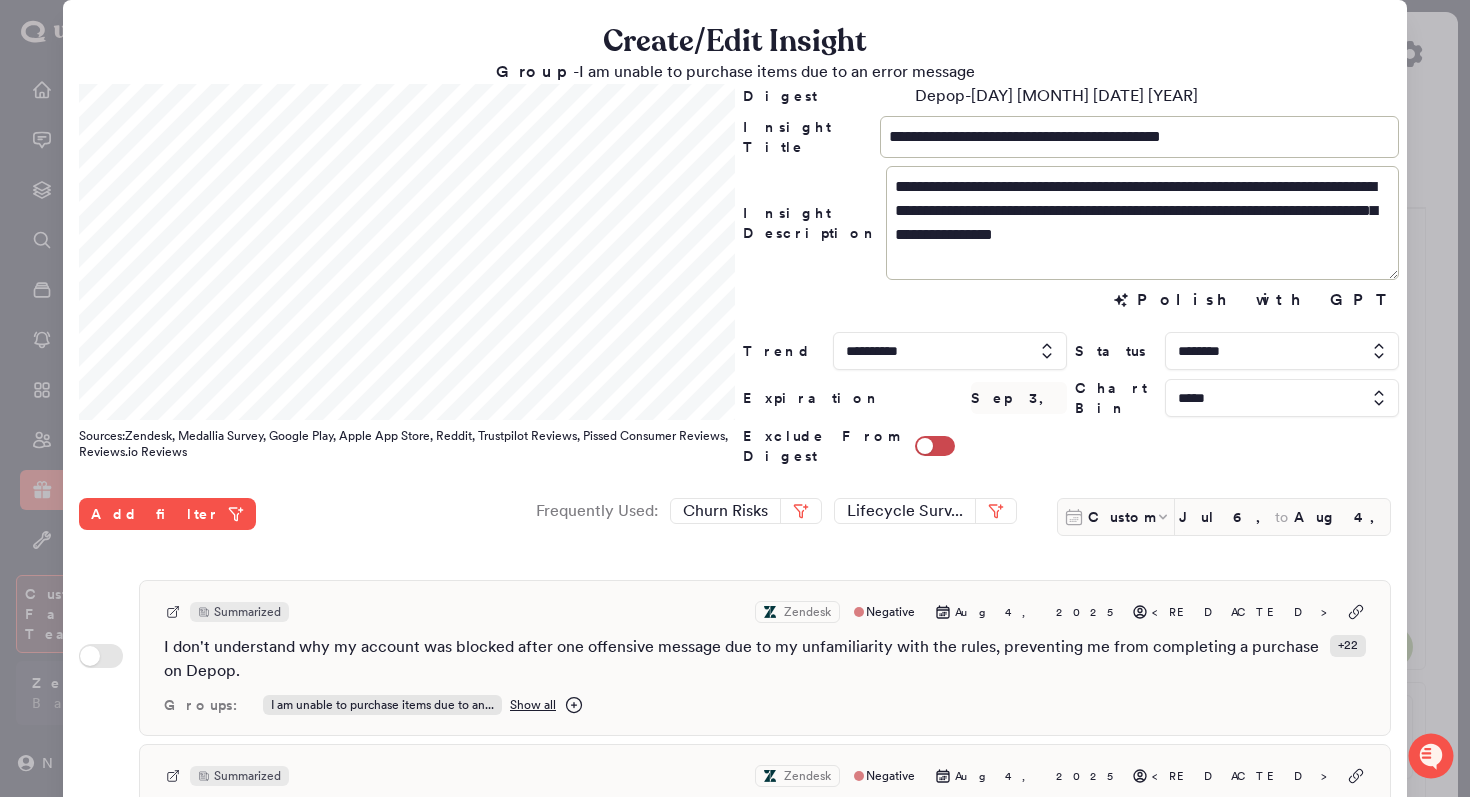 click at bounding box center (735, 398) 